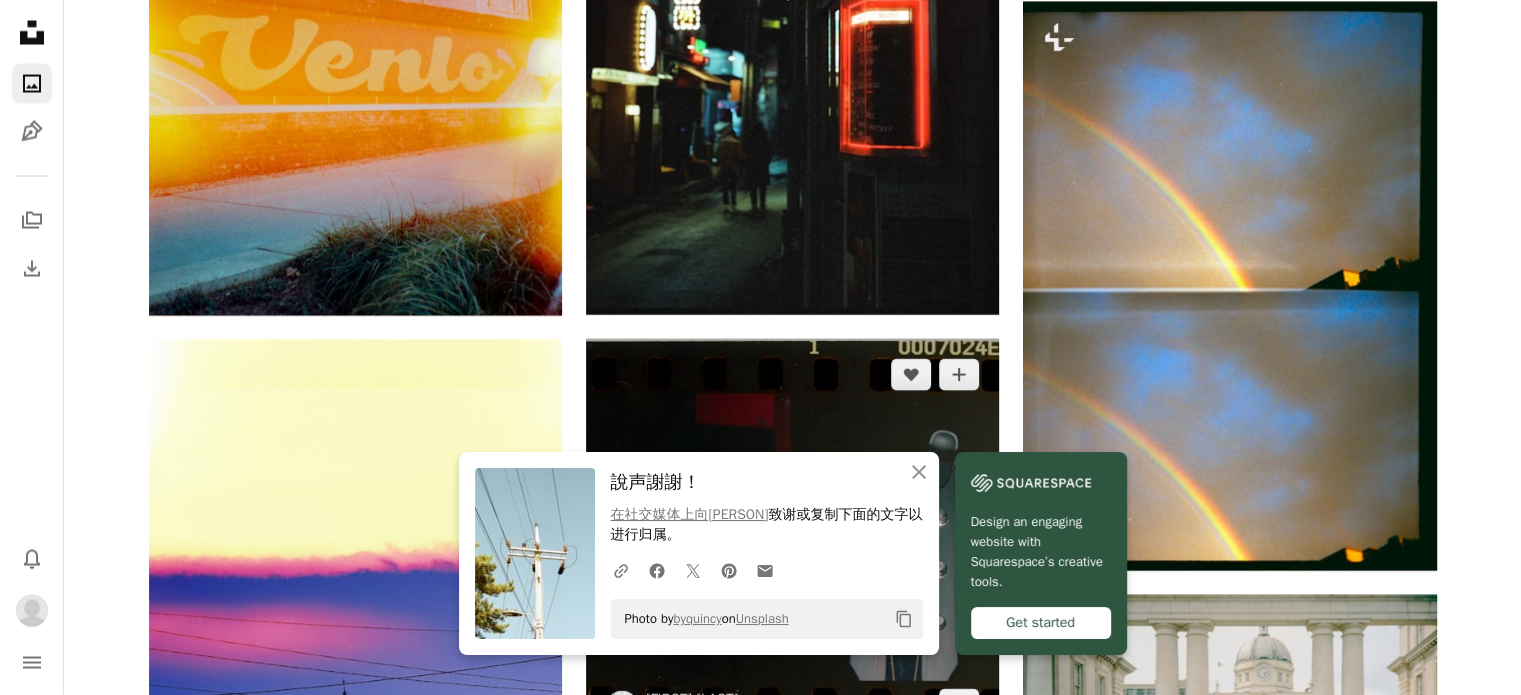 scroll, scrollTop: 4100, scrollLeft: 0, axis: vertical 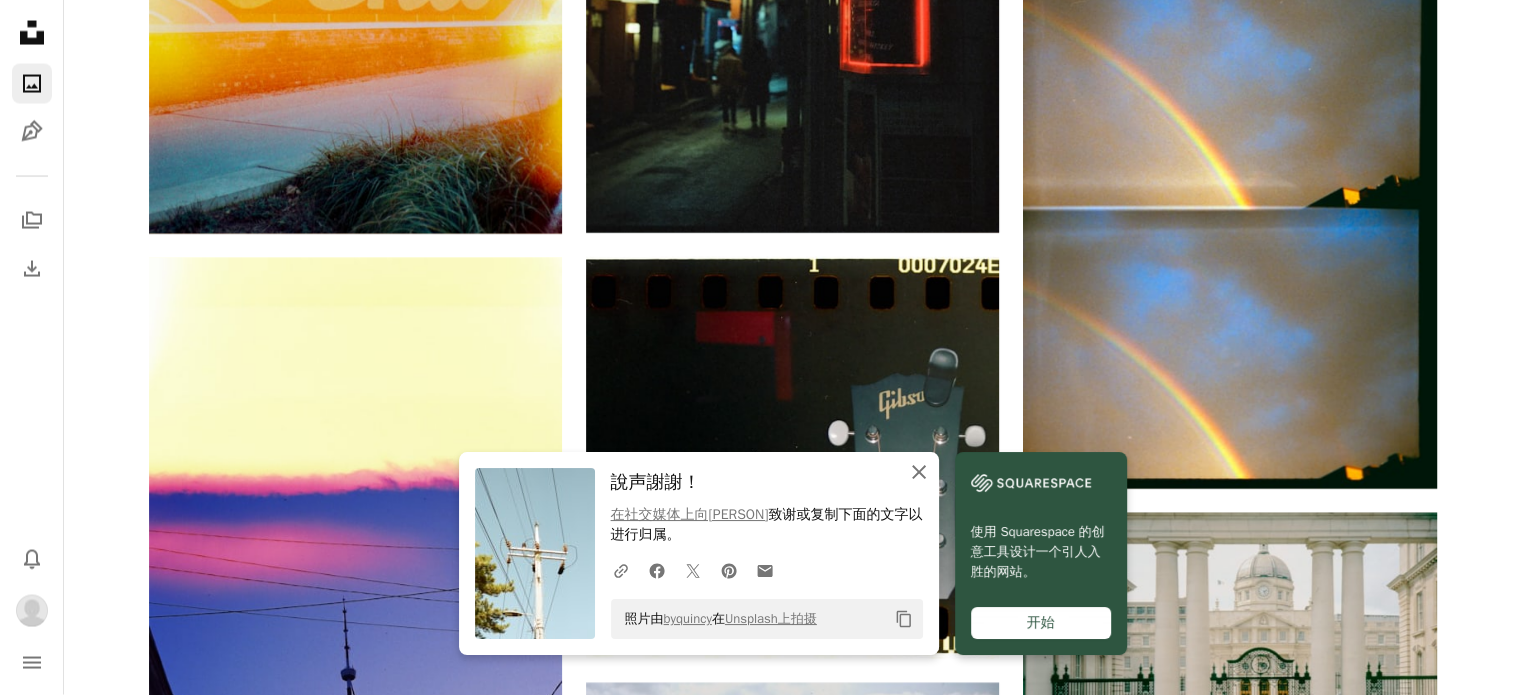 click on "An X shape" 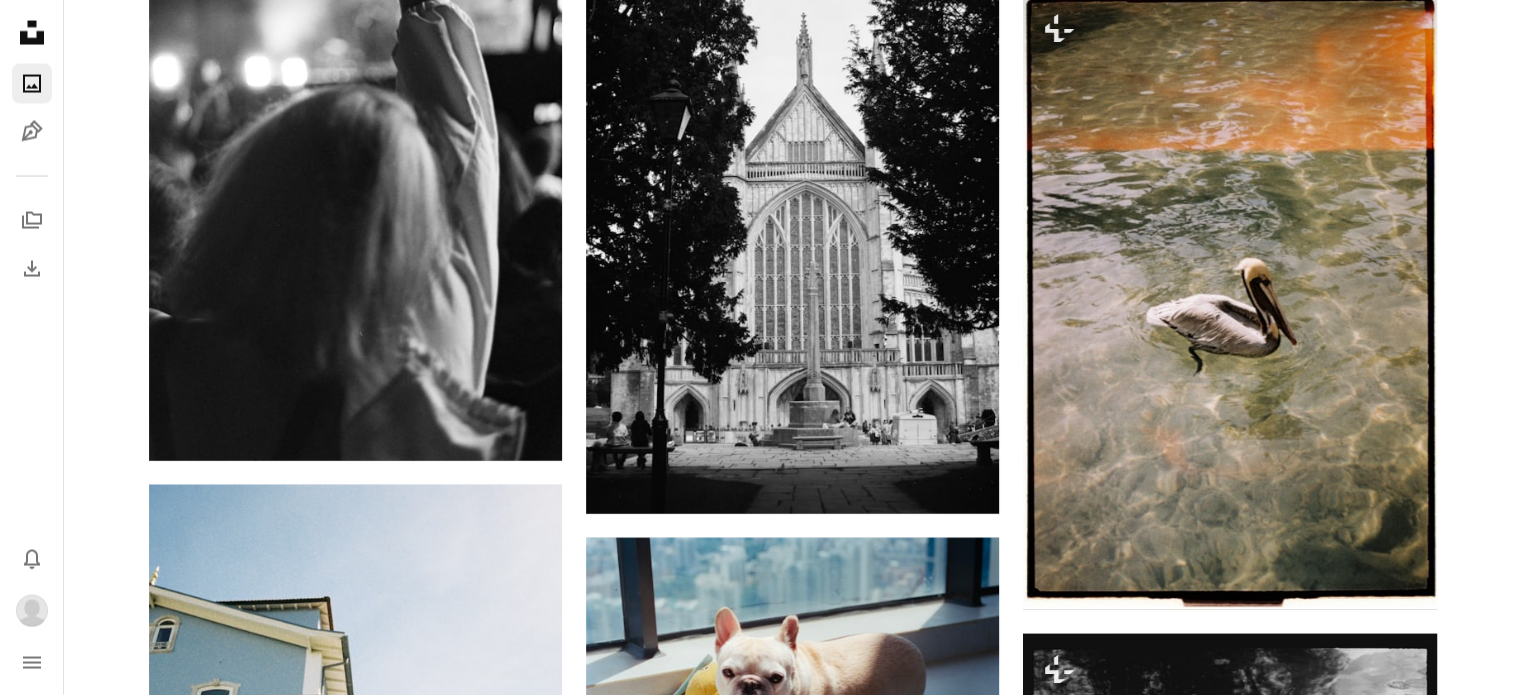 scroll, scrollTop: 19500, scrollLeft: 0, axis: vertical 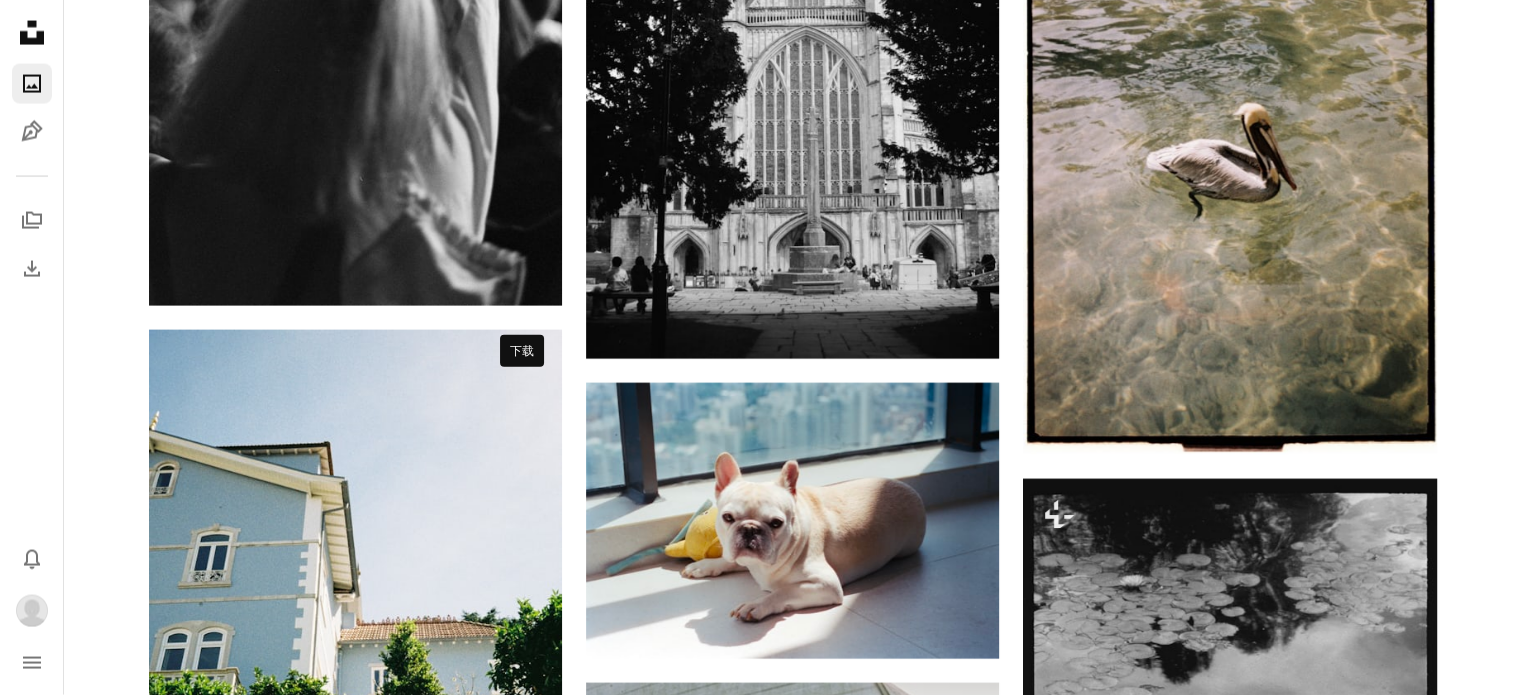 click on "Arrow pointing down" at bounding box center [522, 1509] 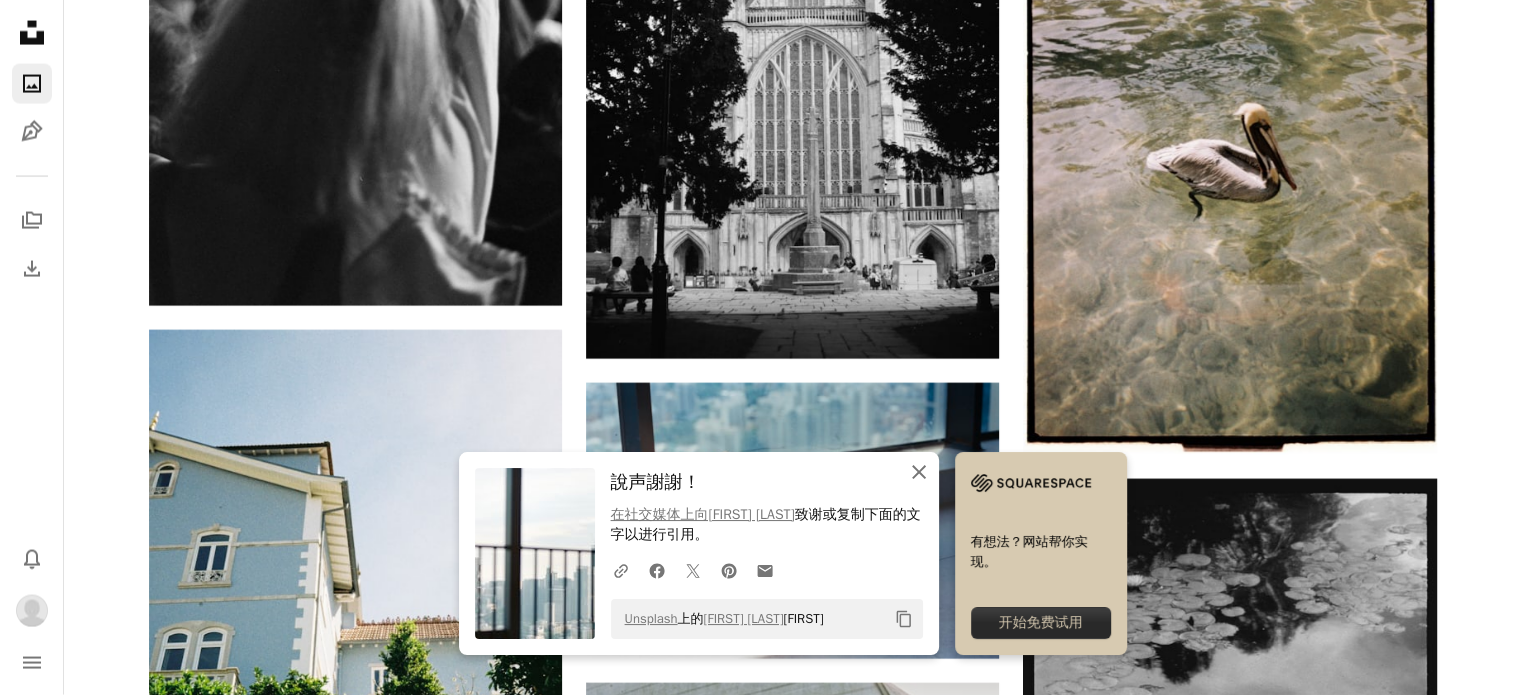 drag, startPoint x: 1001, startPoint y: 471, endPoint x: 988, endPoint y: 475, distance: 13.601471 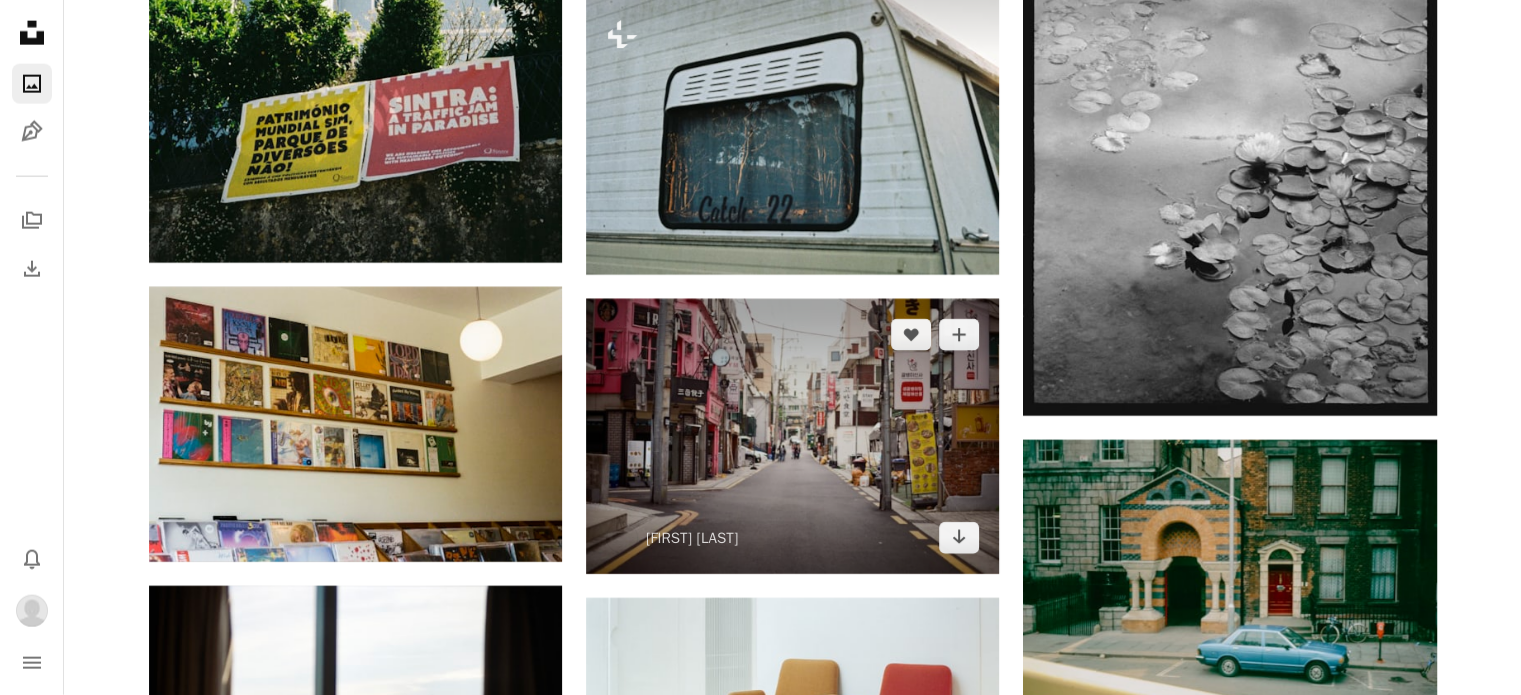 scroll, scrollTop: 20200, scrollLeft: 0, axis: vertical 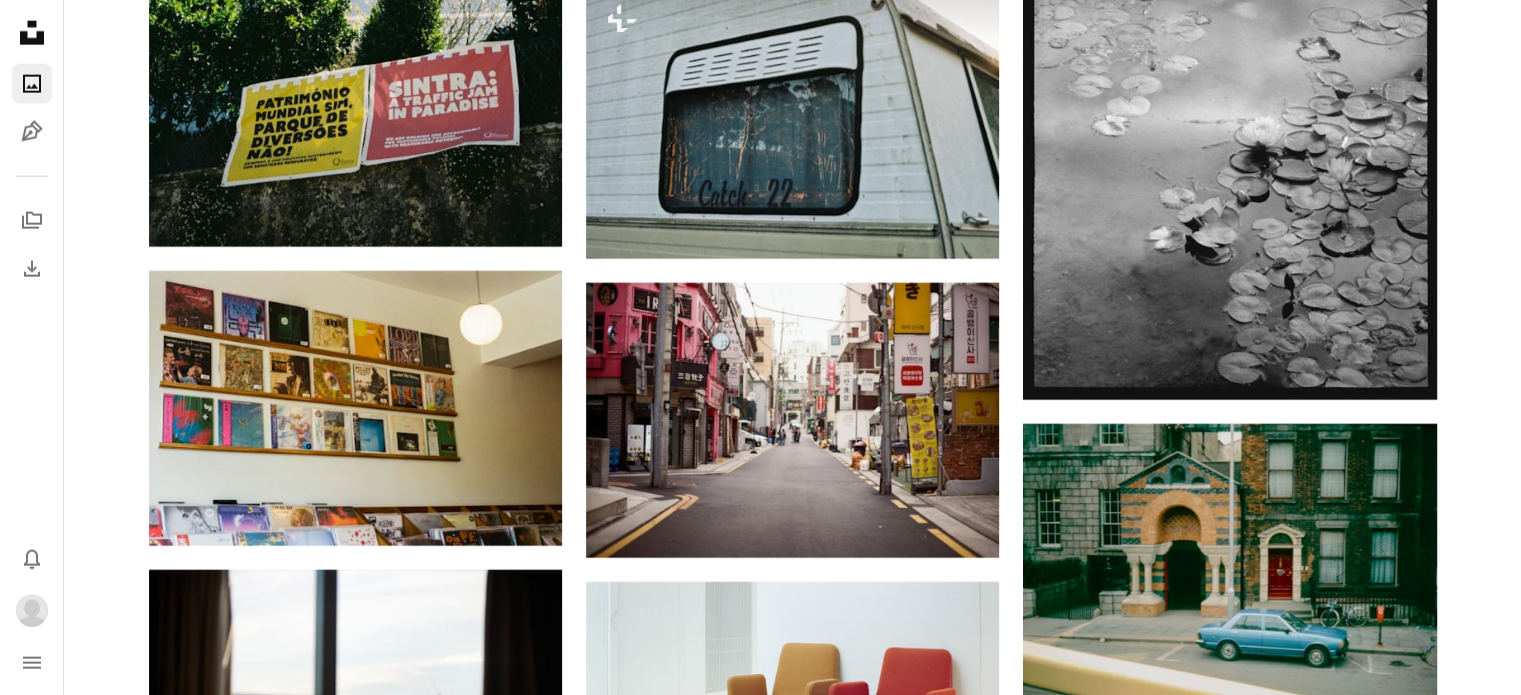 click on "–– ––– ––– ––– ––– ––– ––– –––– –––– ––– –– –– –– –– –––– –– 为您的下一个广告系列提供符合品牌和预算的图片 了解更多 A heart A plus sign [PERSON] [PERSON] 可供租用 A checkmark inside of a circle Arrow pointing down A heart A plus sign [PERSON] 可供租用 A checkmark inside of a circle Arrow pointing down A heart A plus sign [PERSON] 可供租用 A checkmark inside of a circle Arrow pointing down A heart A plus sign [PERSON] Arrow pointing down A heart A plus sign [PERSON] Arrow pointing down A heart A plus sign [PERSON] Arrow pointing down A heart A plus sign [PERSON] Arrow pointing down A heart A plus sign [PERSON] 可供租用 A checkmark inside of a circle Arrow pointing down A heart A plus sign [PERSON] 可供租用 A checkmark inside of a circle Arrow pointing down A heart A plus sign" at bounding box center (792, -7803) 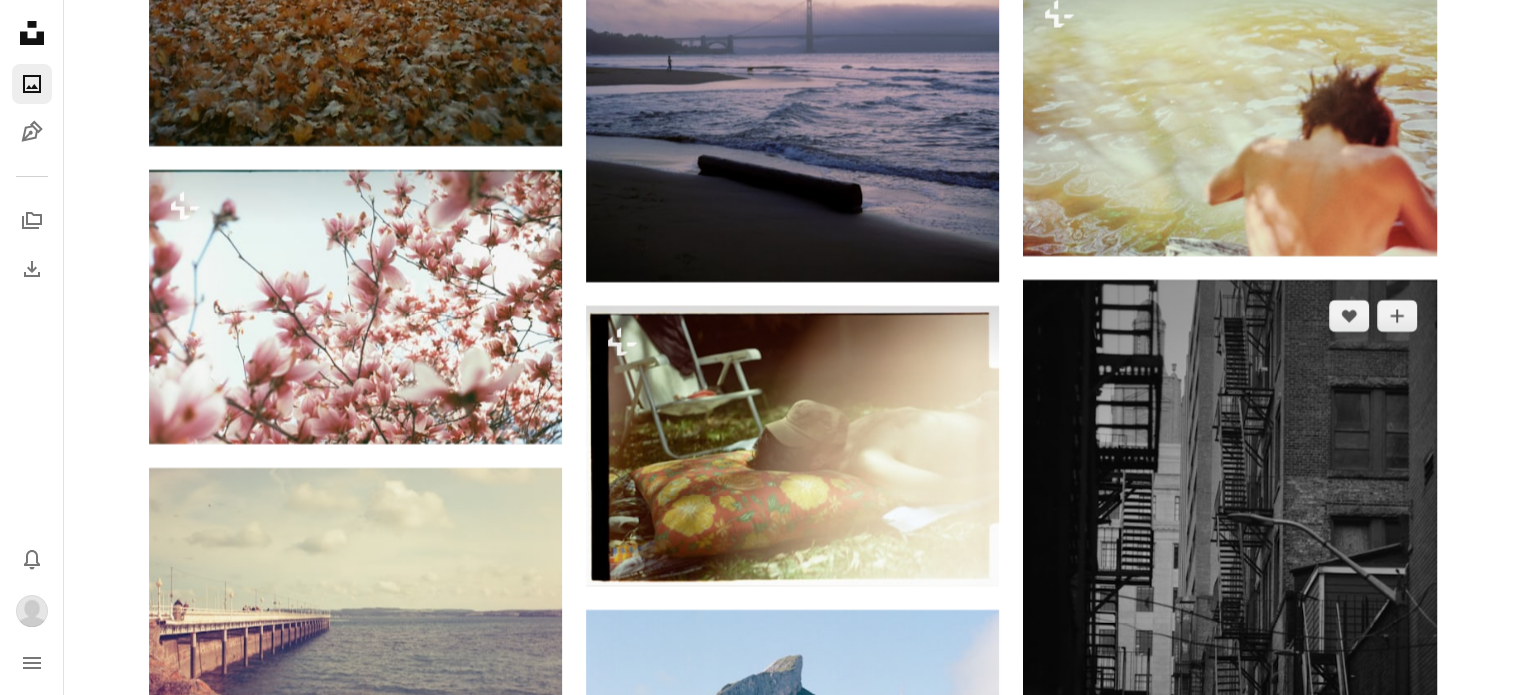 scroll, scrollTop: 22900, scrollLeft: 0, axis: vertical 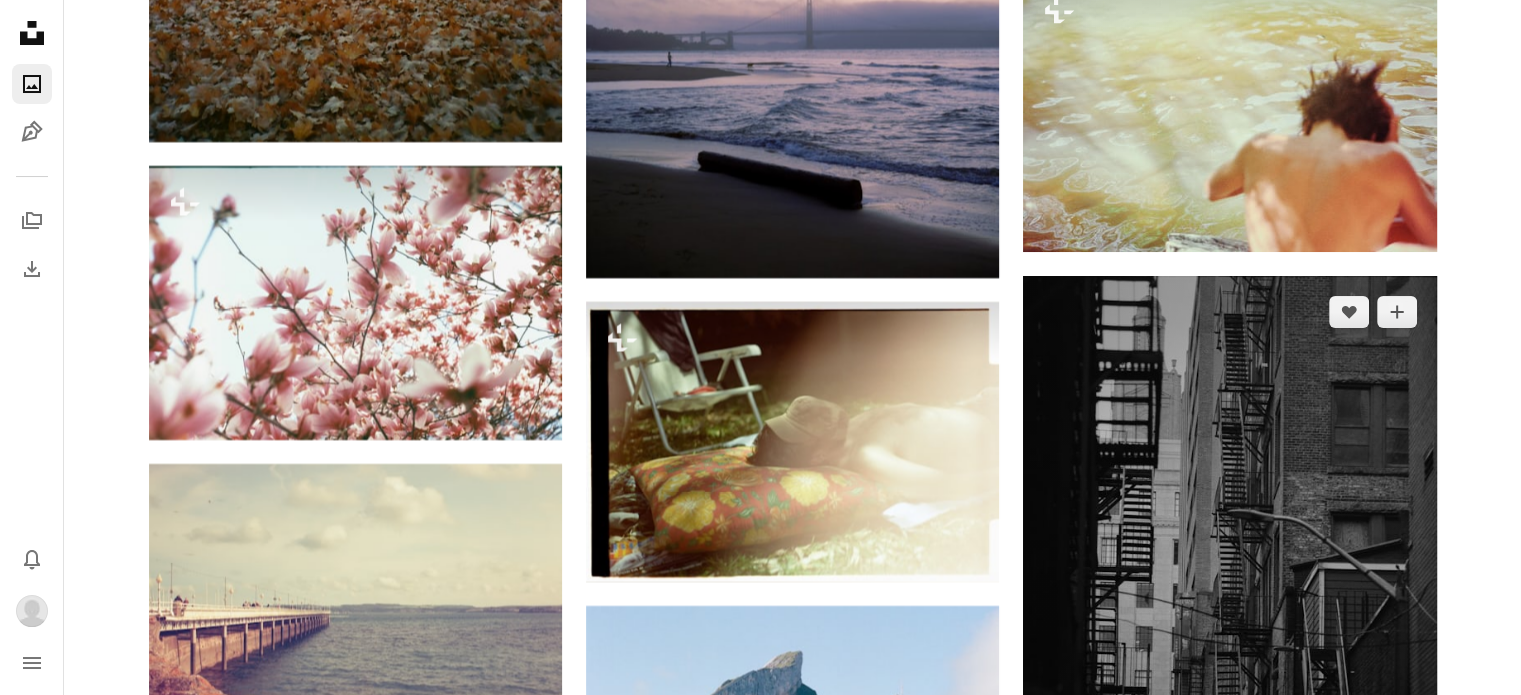 click on "Arrow pointing down" at bounding box center [1397, 860] 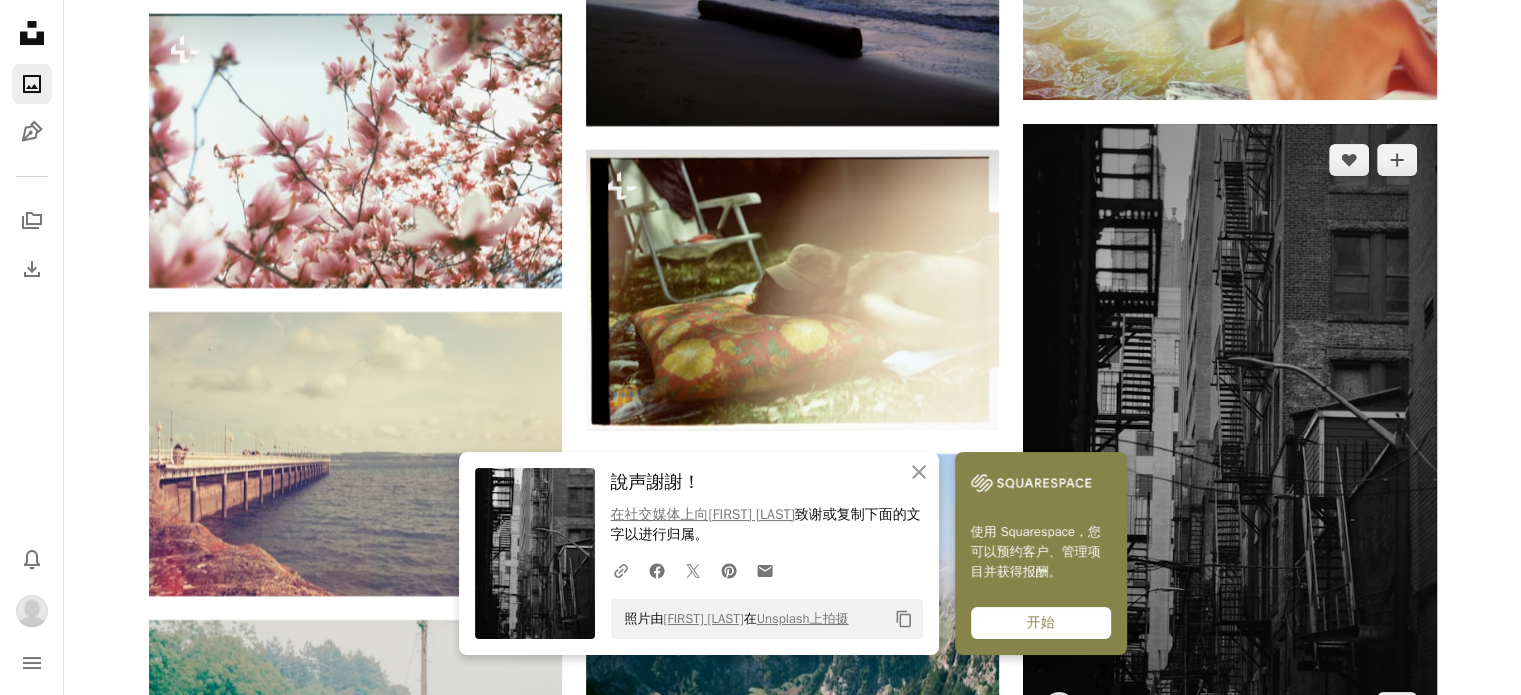 scroll, scrollTop: 23100, scrollLeft: 0, axis: vertical 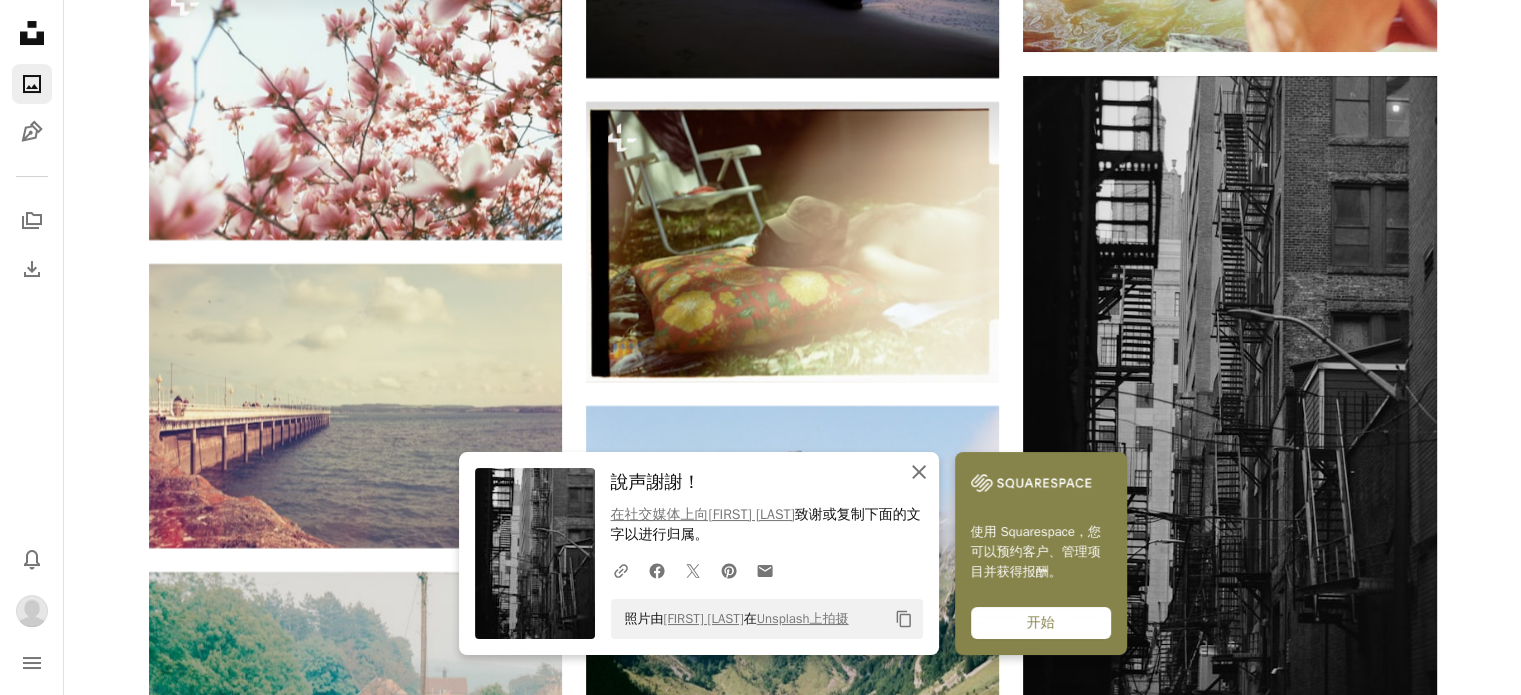 click on "An X shape" 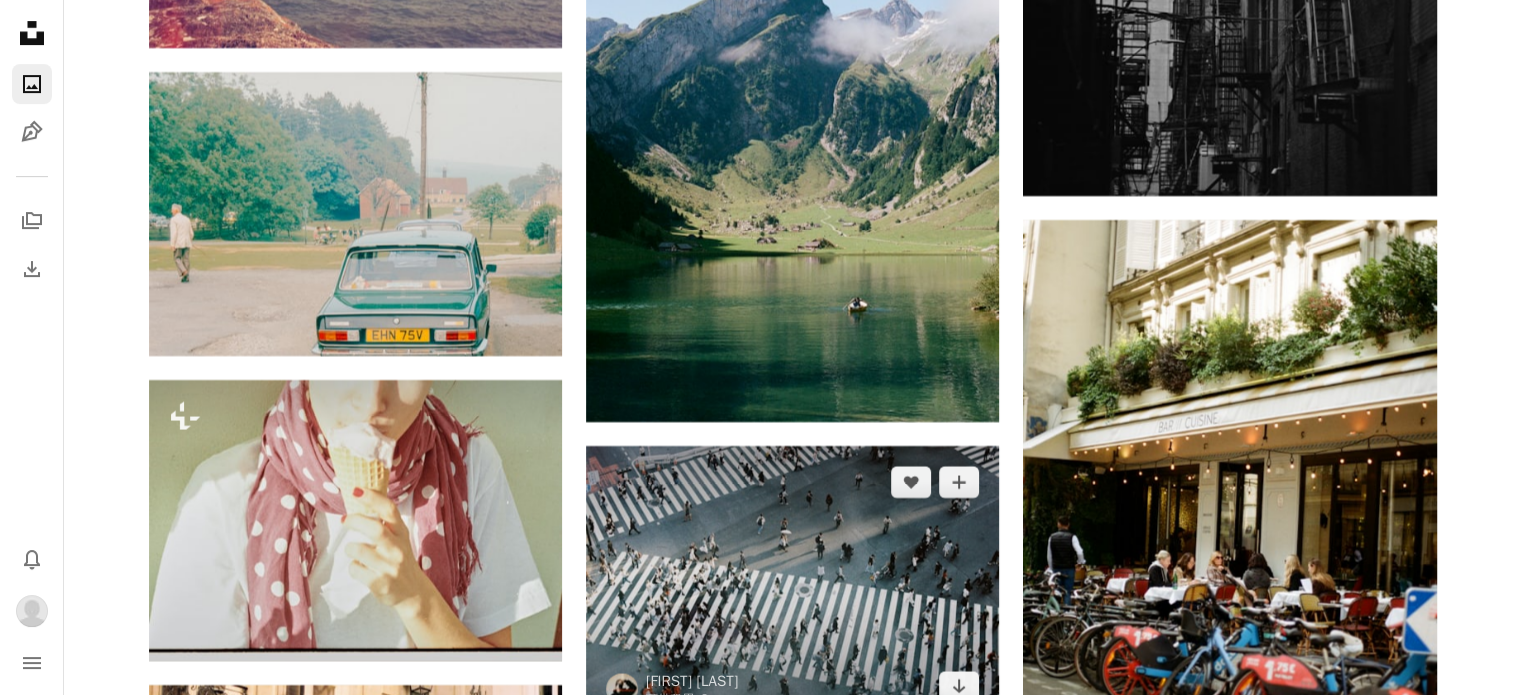 scroll, scrollTop: 24000, scrollLeft: 0, axis: vertical 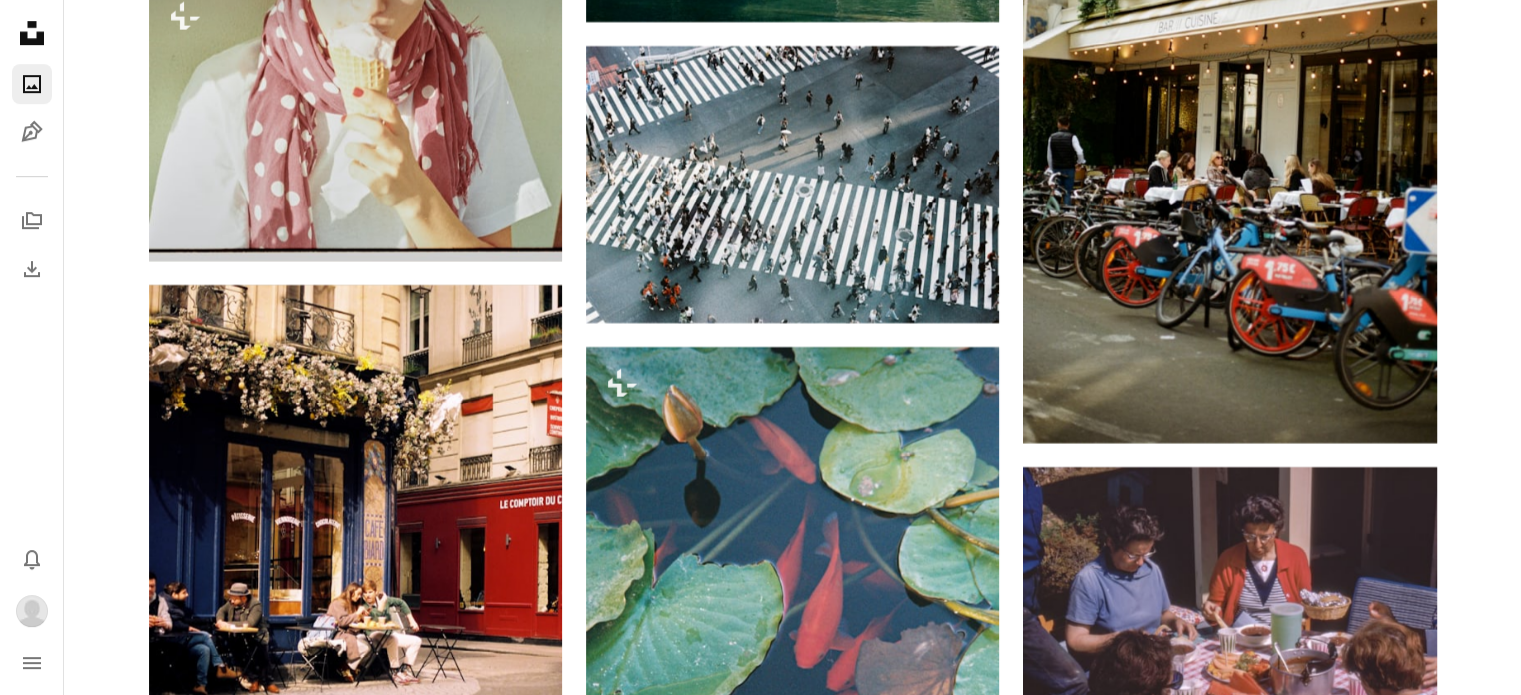 click on "–– ––– ––– ––– ––– ––– ––– –––– –––– ––– –– –– –– –– –––– –– On-brand and on budget images for your next campaign 了解更多 A heart A plus sign [FIRST] [LAST] 可供租用 A checkmark inside of a circle Arrow pointing down A heart A plus sign [FIRST] [LAST] 可供租用 A checkmark inside of a circle Arrow pointing down A heart A plus sign [FIRST] [LAST] 可供租用 A checkmark inside of a circle Arrow pointing down A heart A plus sign [FIRST] [LAST] Arrow pointing down A heart A plus sign [FIRST] [LAST] Arrow pointing down A heart A plus sign [FIRST] [LAST] Arrow pointing down A heart A plus sign [FIRST] [LAST] Arrow pointing down A heart A plus sign [FIRST] [LAST] 可供租用 A checkmark inside of a circle Arrow pointing down A heart A plus sign [FIRST] [LAST] 可供租用 A checkmark inside of a circle Arrow pointing down A heart A plus sign 了解更多" at bounding box center [792, -9354] 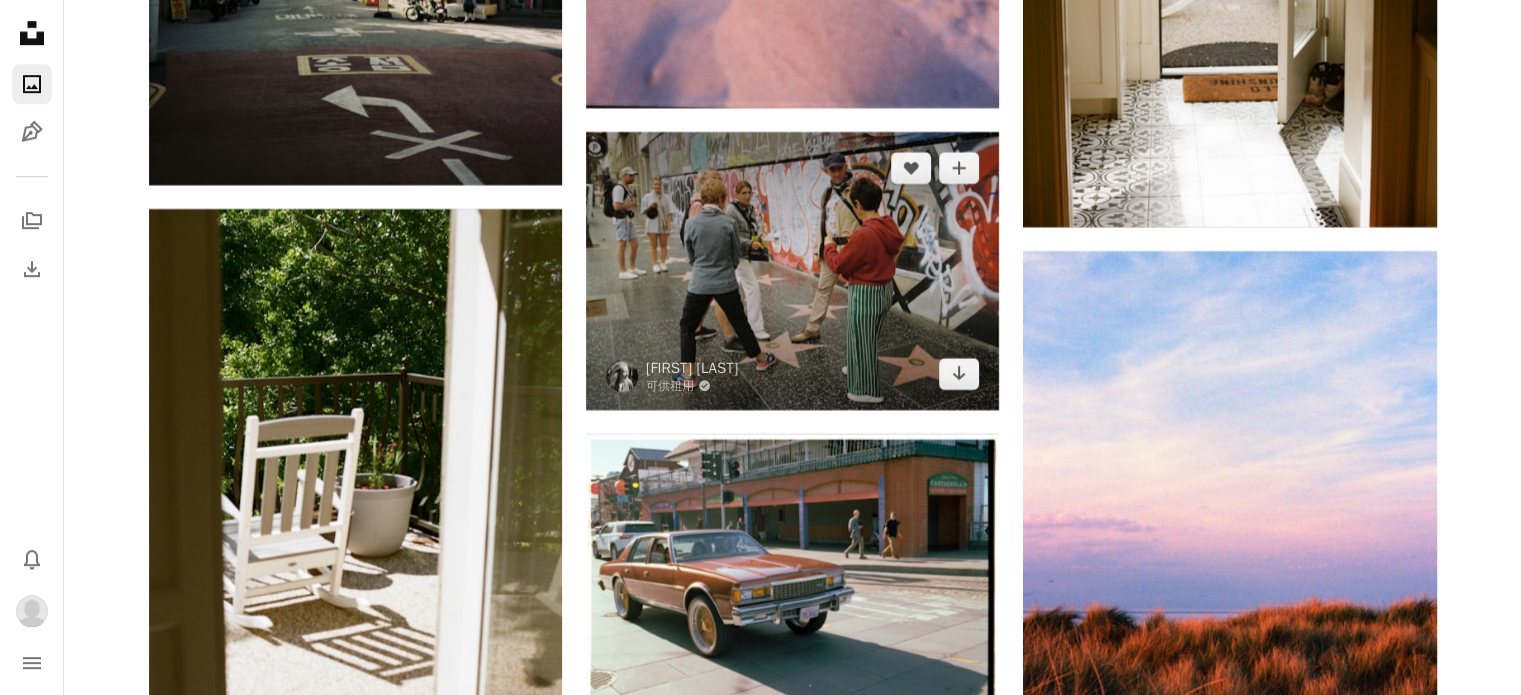 scroll, scrollTop: 31700, scrollLeft: 0, axis: vertical 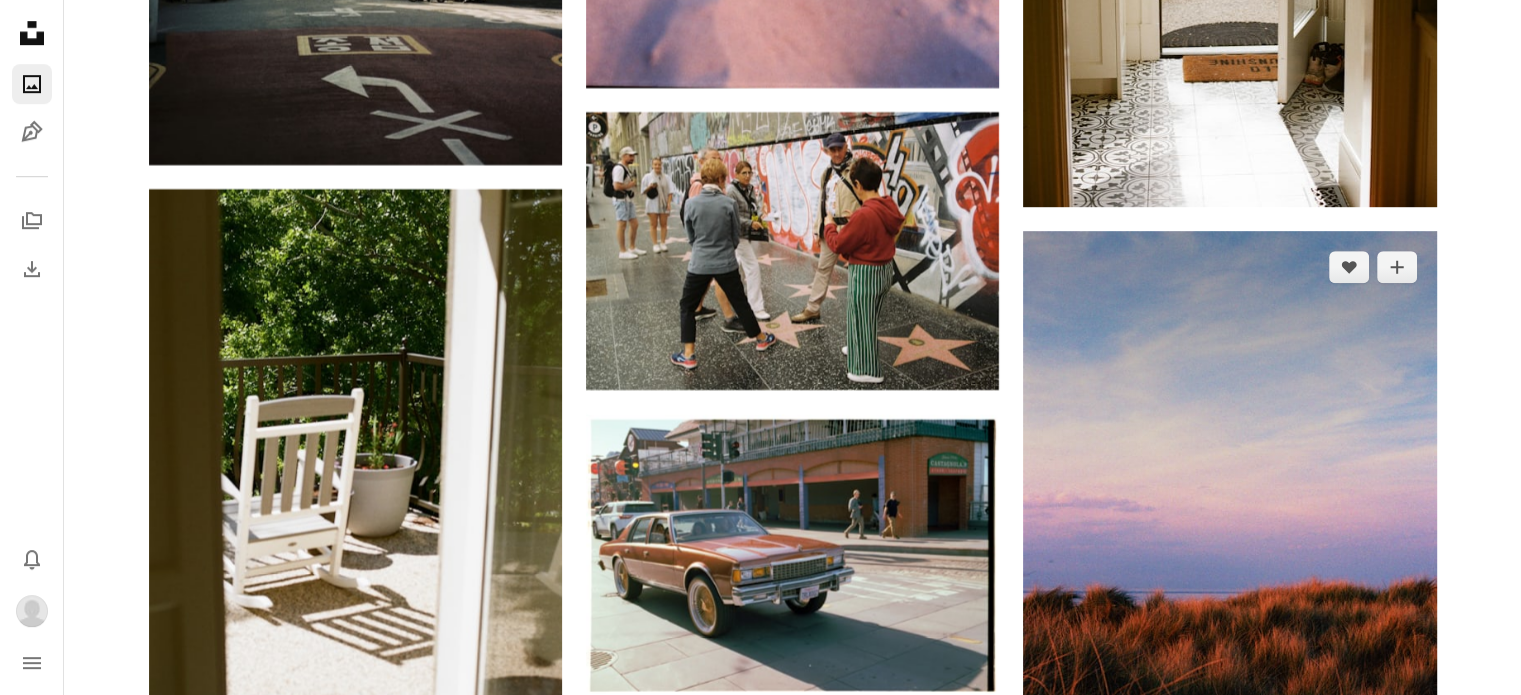 click on "Arrow pointing down" at bounding box center (1397, 792) 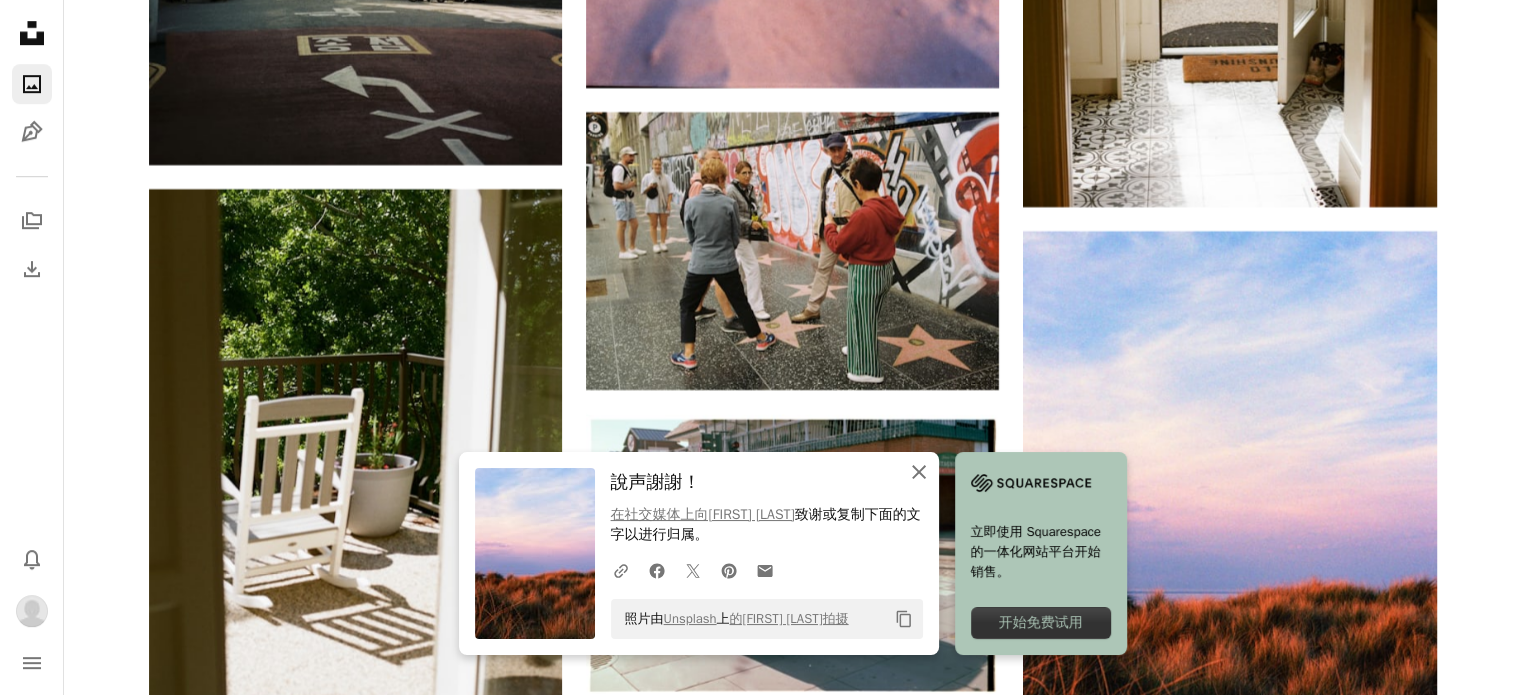 click on "An X shape" 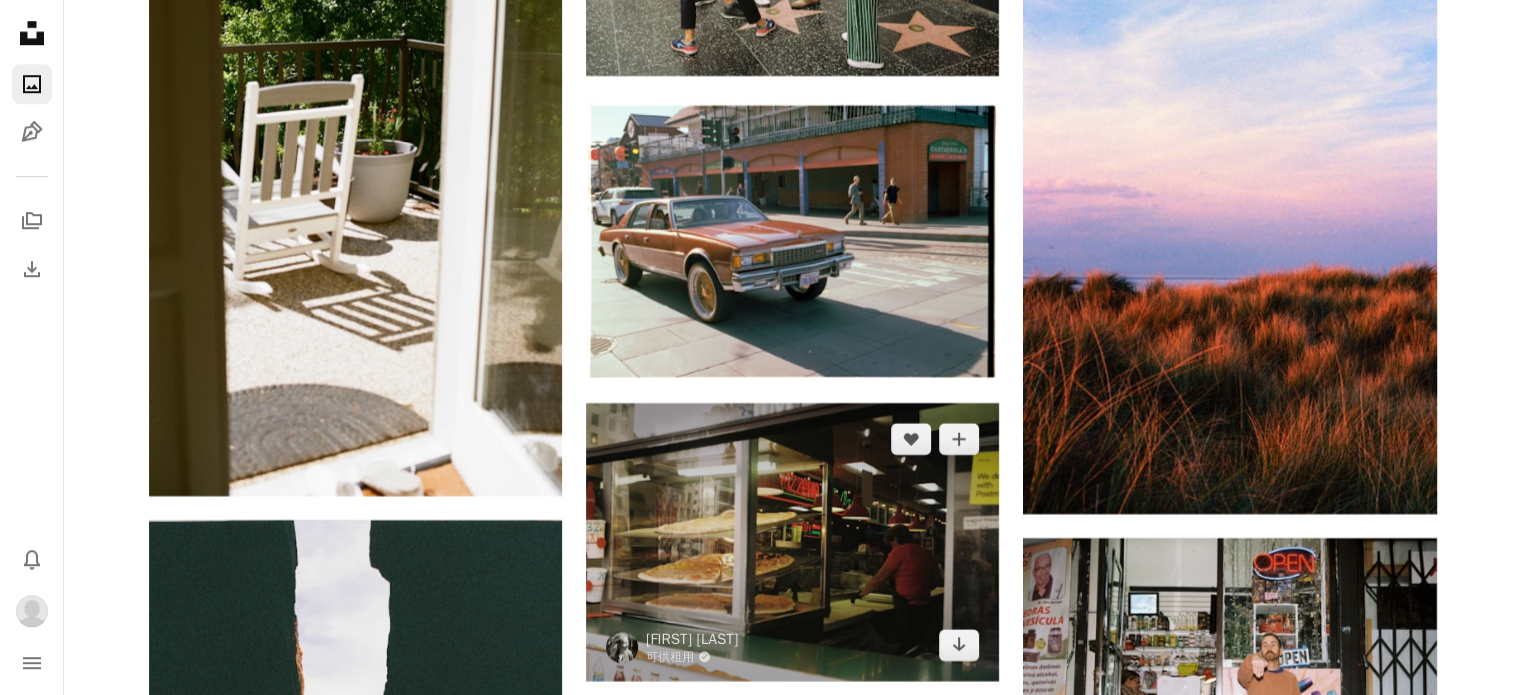 scroll, scrollTop: 32000, scrollLeft: 0, axis: vertical 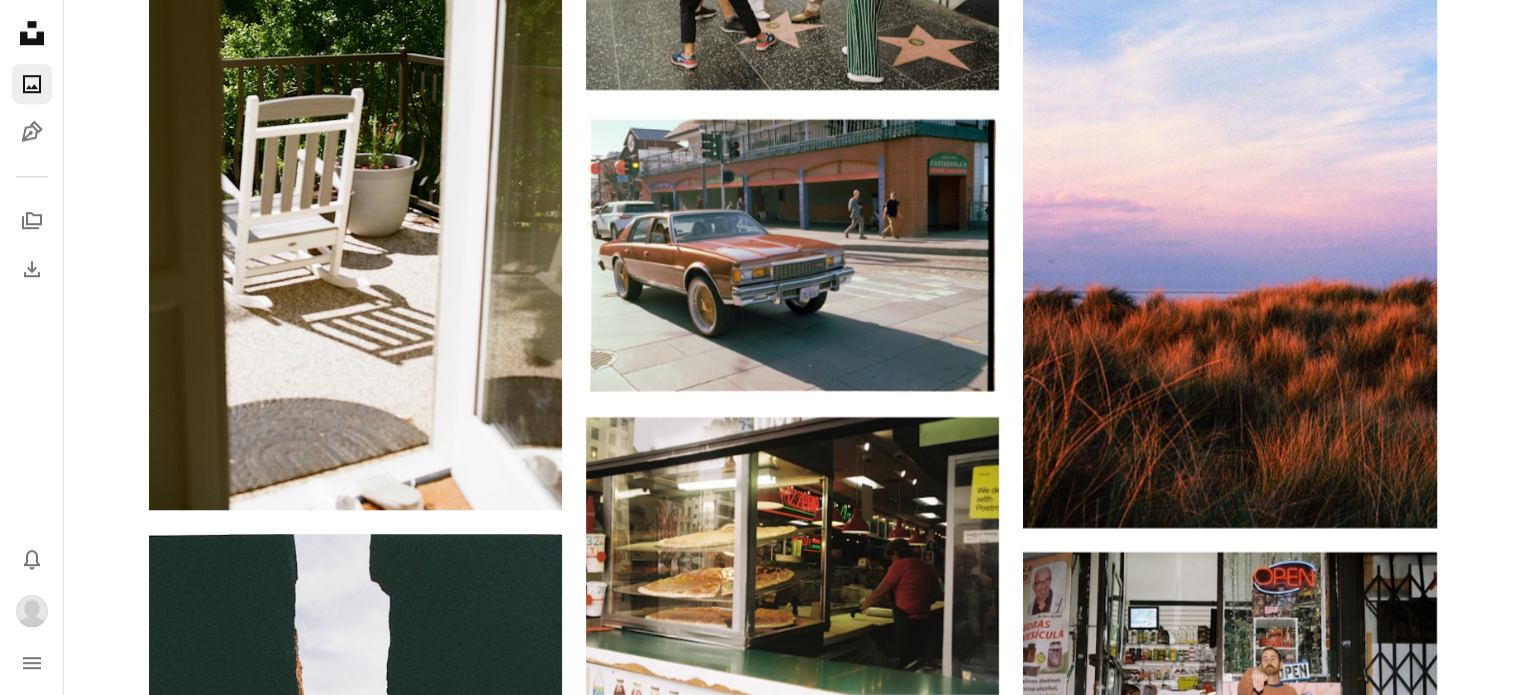 click on "下载" at bounding box center (517, 1736) 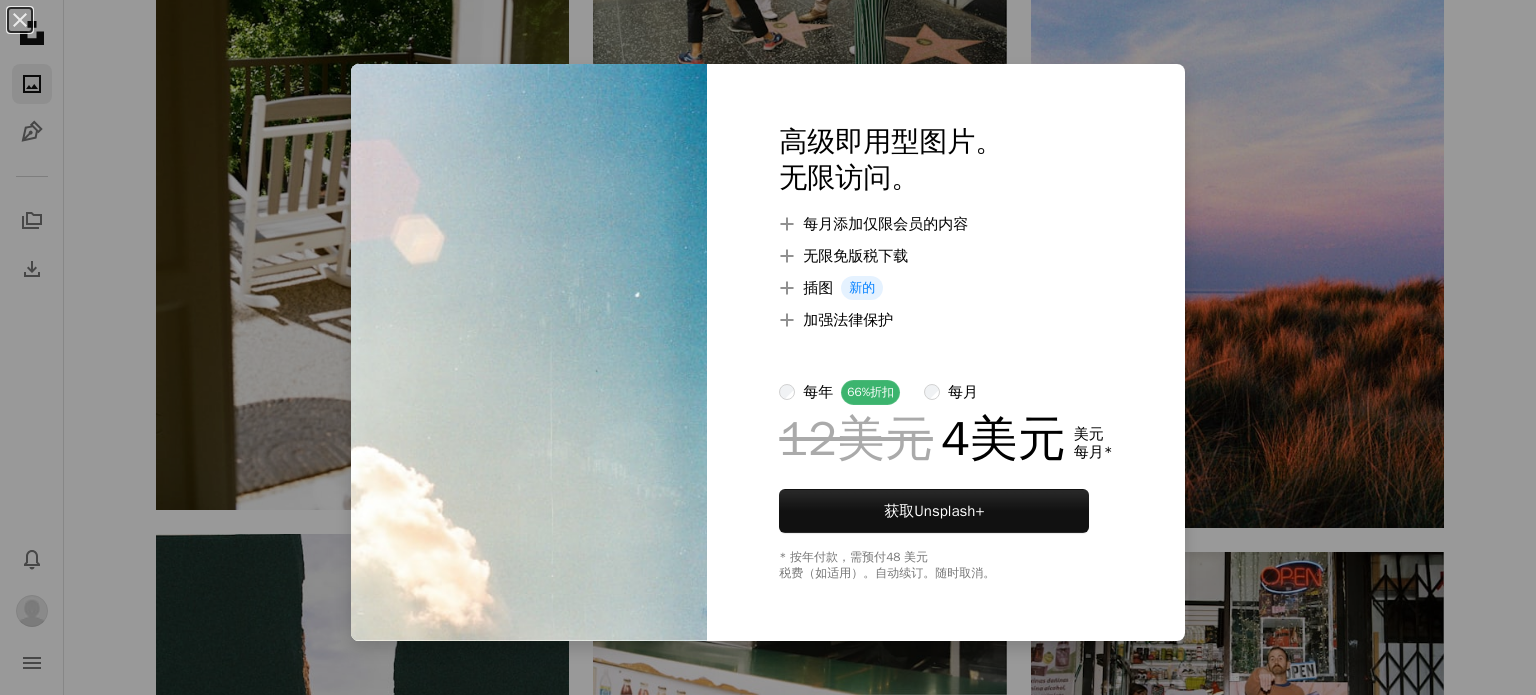 click on "An X shape 高级即用型图片。 无限访问。 A plus sign 每月添加仅限会员的内容 A plus sign 无限免版税下载 A plus sign 插图 新的 A plus sign 加强法律保护 每年 66% 折扣 每月 12美元   4美元 美元 每月 * 获取 Unsplash+ * 按年付款，需预付 48 美元 税费（如适用）。自动续订。随时取消。" at bounding box center [768, 347] 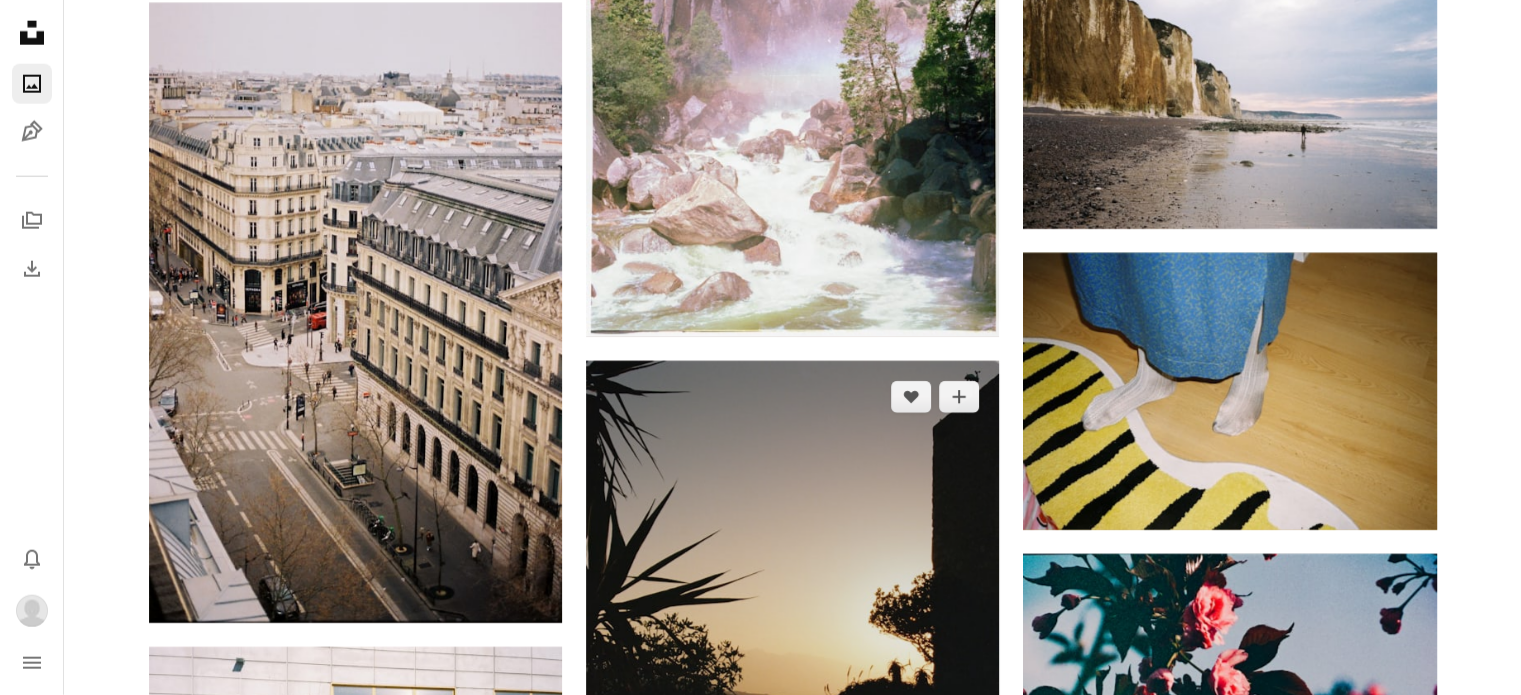scroll, scrollTop: 43500, scrollLeft: 0, axis: vertical 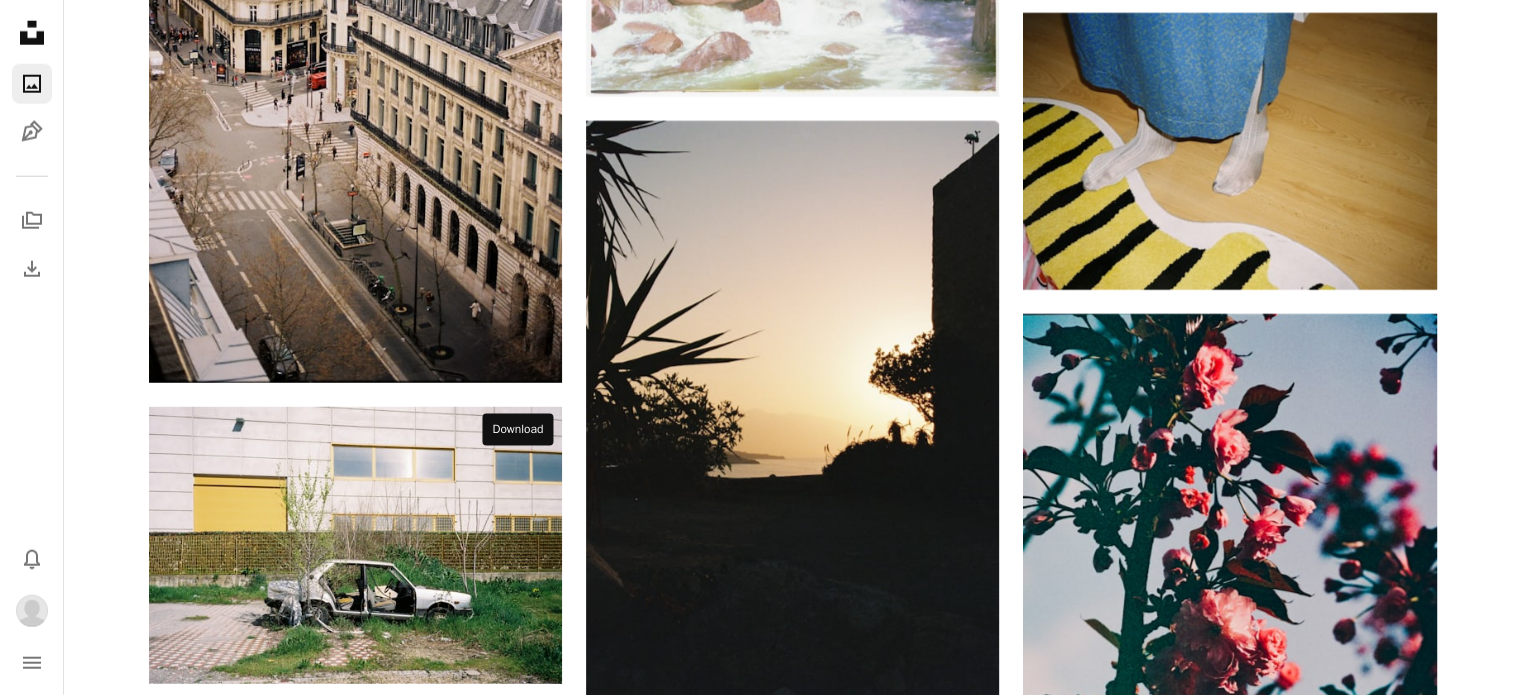 click on "Arrow pointing down" at bounding box center (522, 1586) 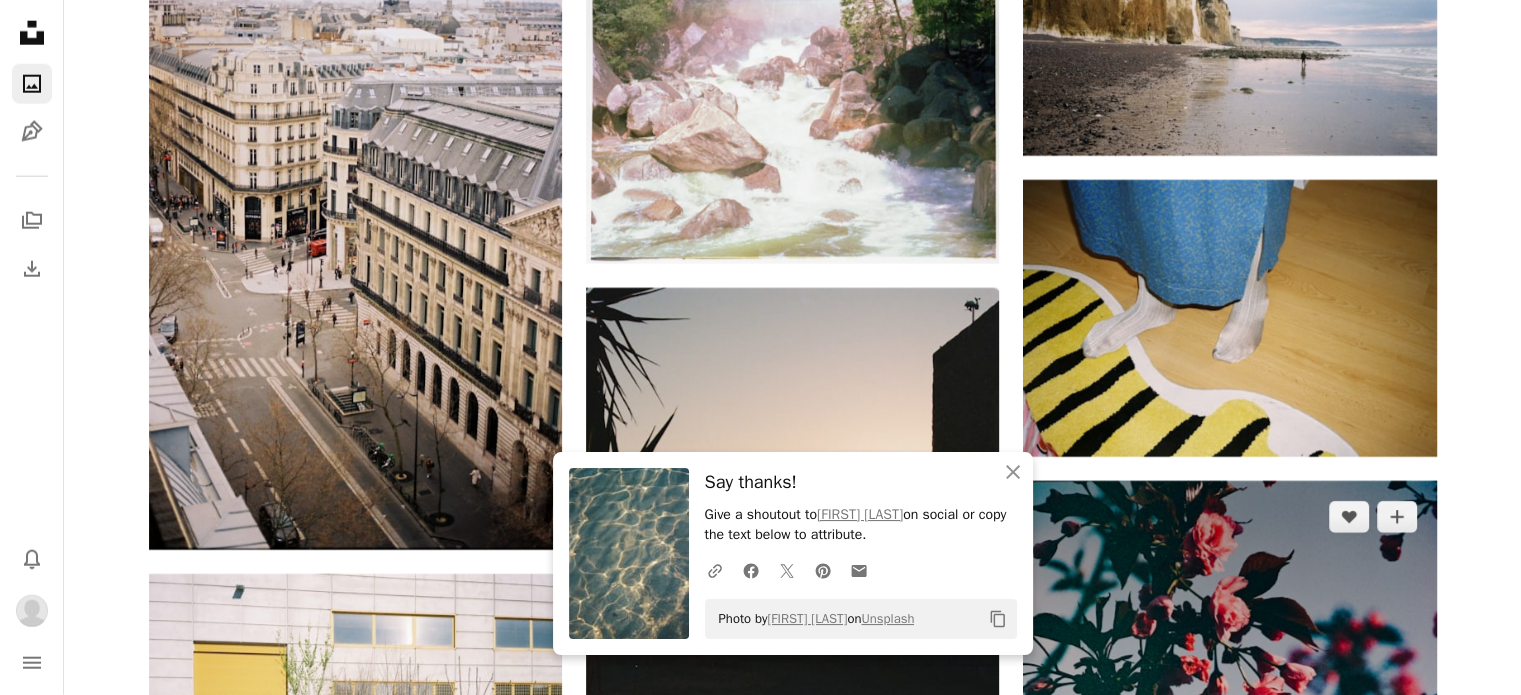 scroll, scrollTop: 43300, scrollLeft: 0, axis: vertical 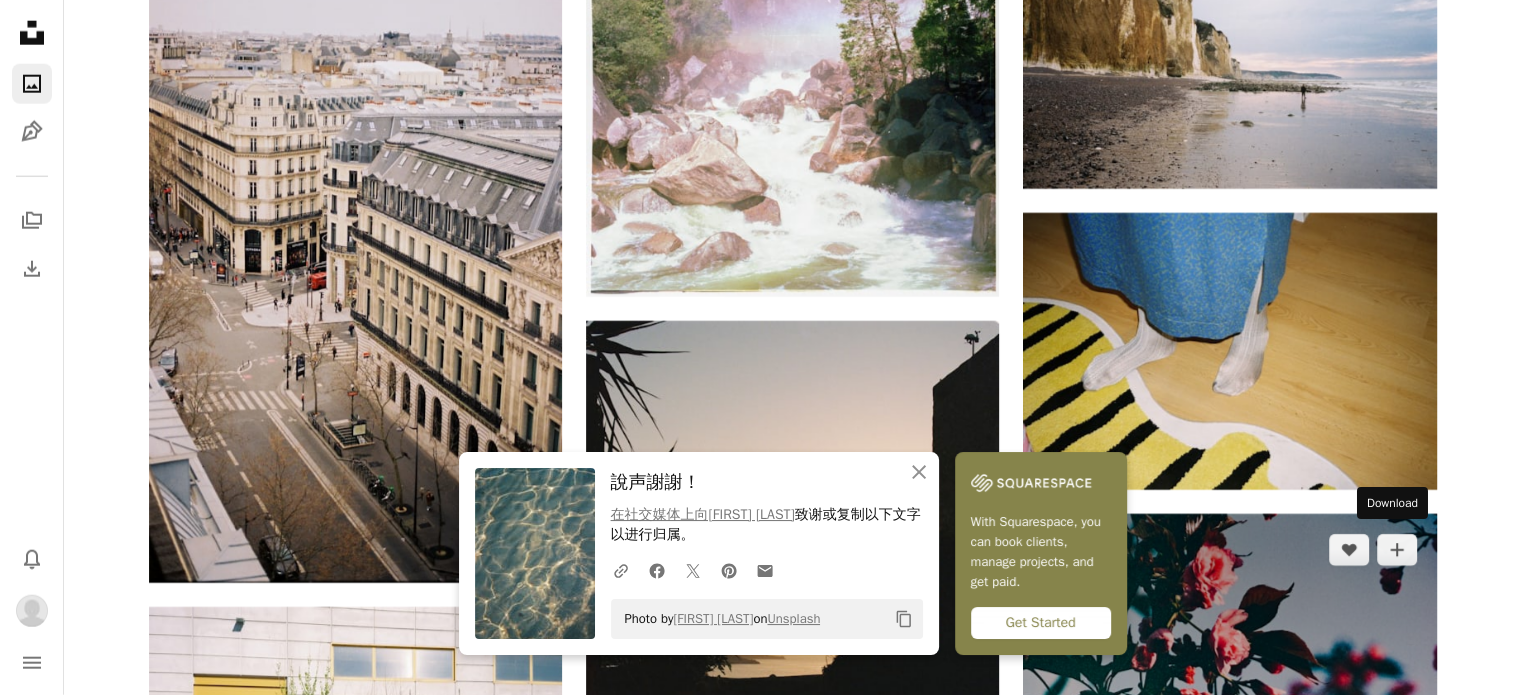 click 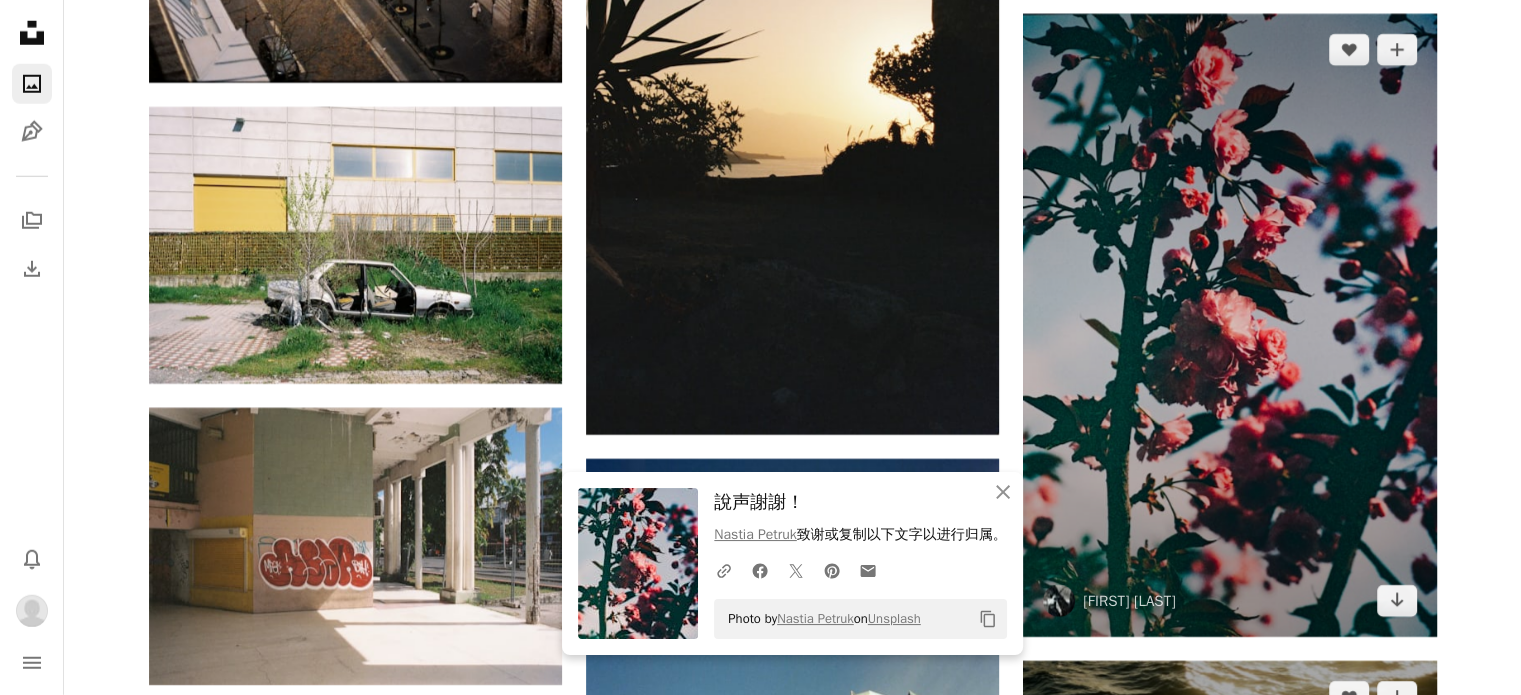 scroll, scrollTop: 43900, scrollLeft: 0, axis: vertical 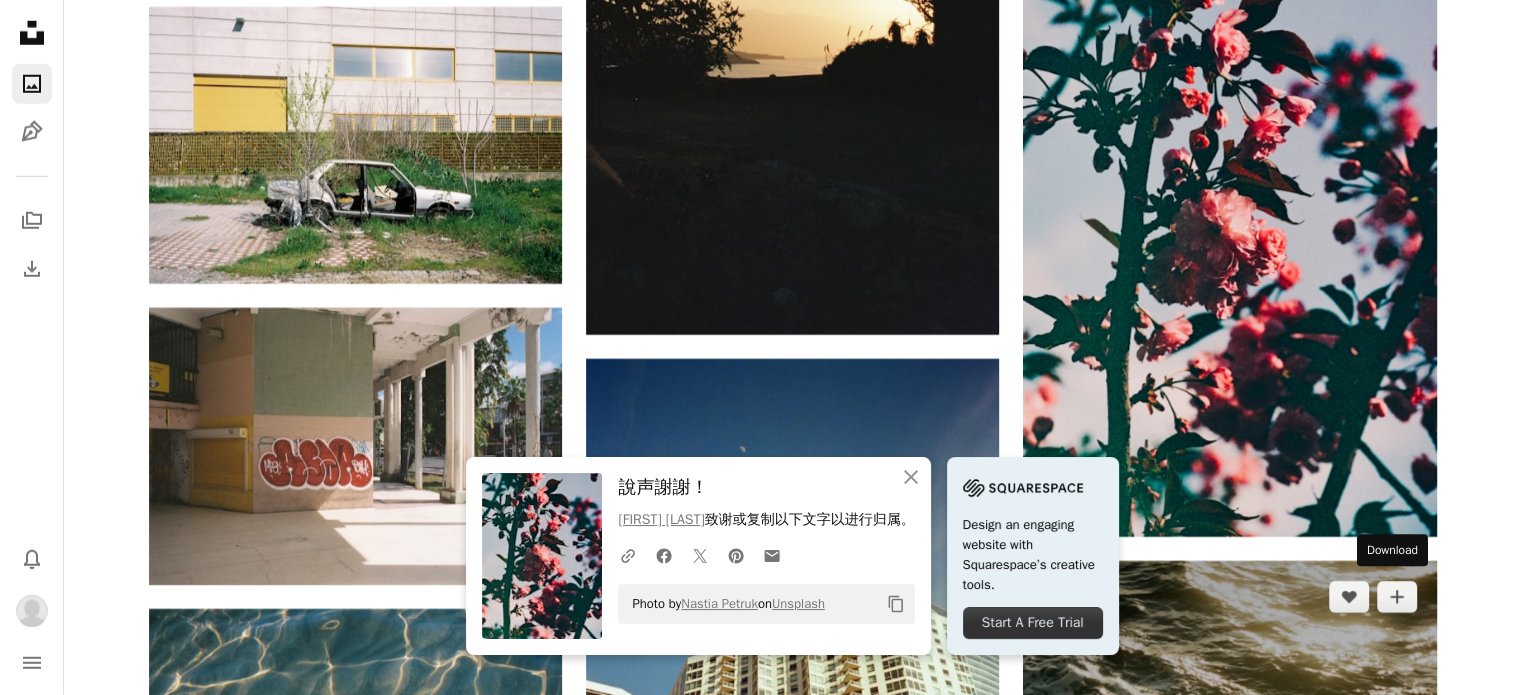 click on "Arrow pointing down" at bounding box center (1397, 1149) 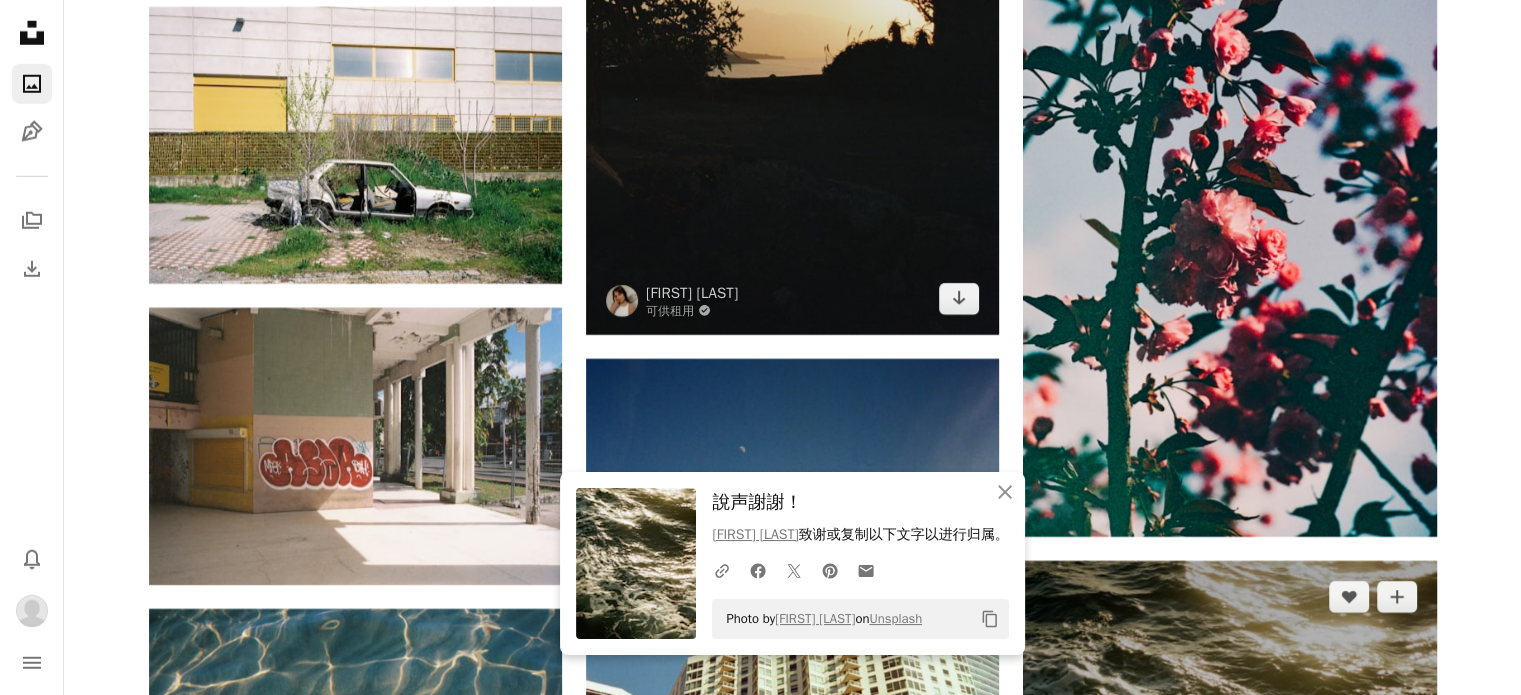 scroll, scrollTop: 44200, scrollLeft: 0, axis: vertical 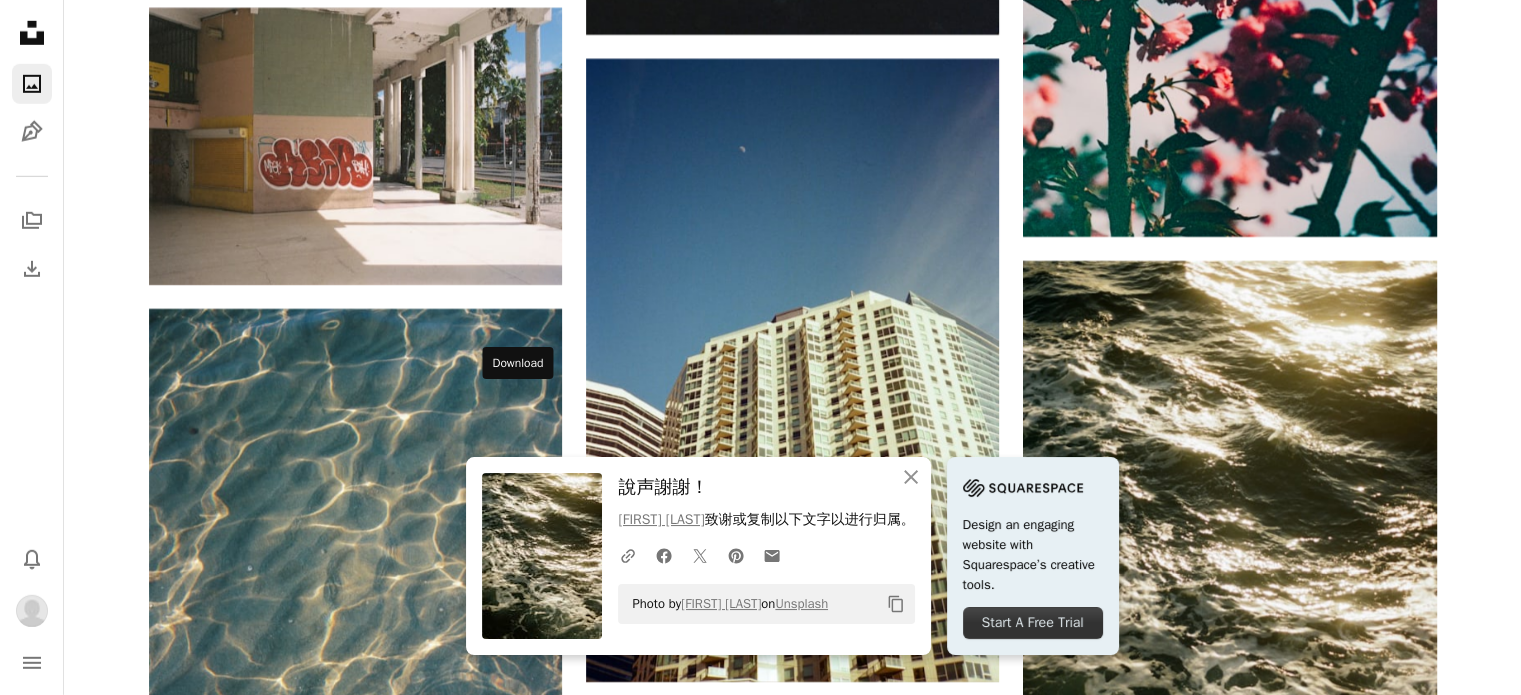 click on "Arrow pointing down" at bounding box center [522, 1519] 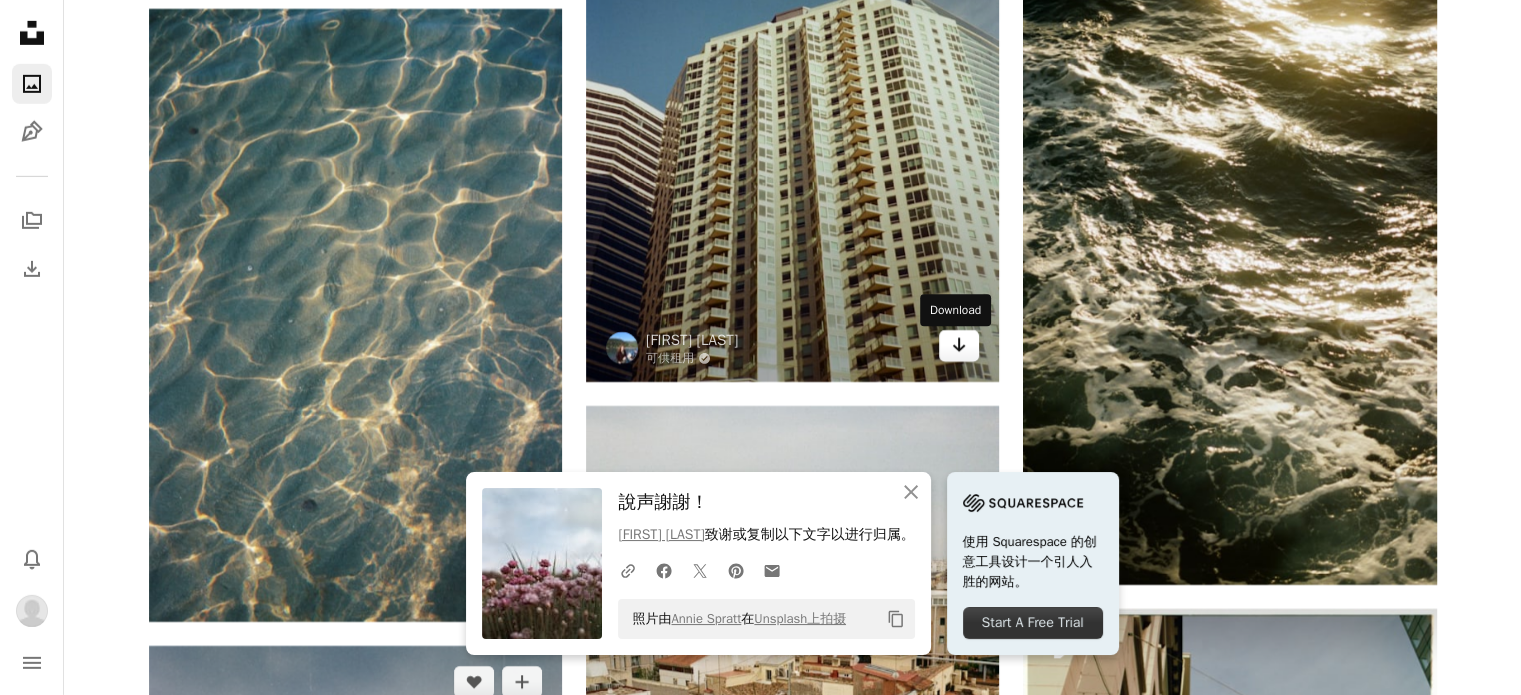 scroll, scrollTop: 44300, scrollLeft: 0, axis: vertical 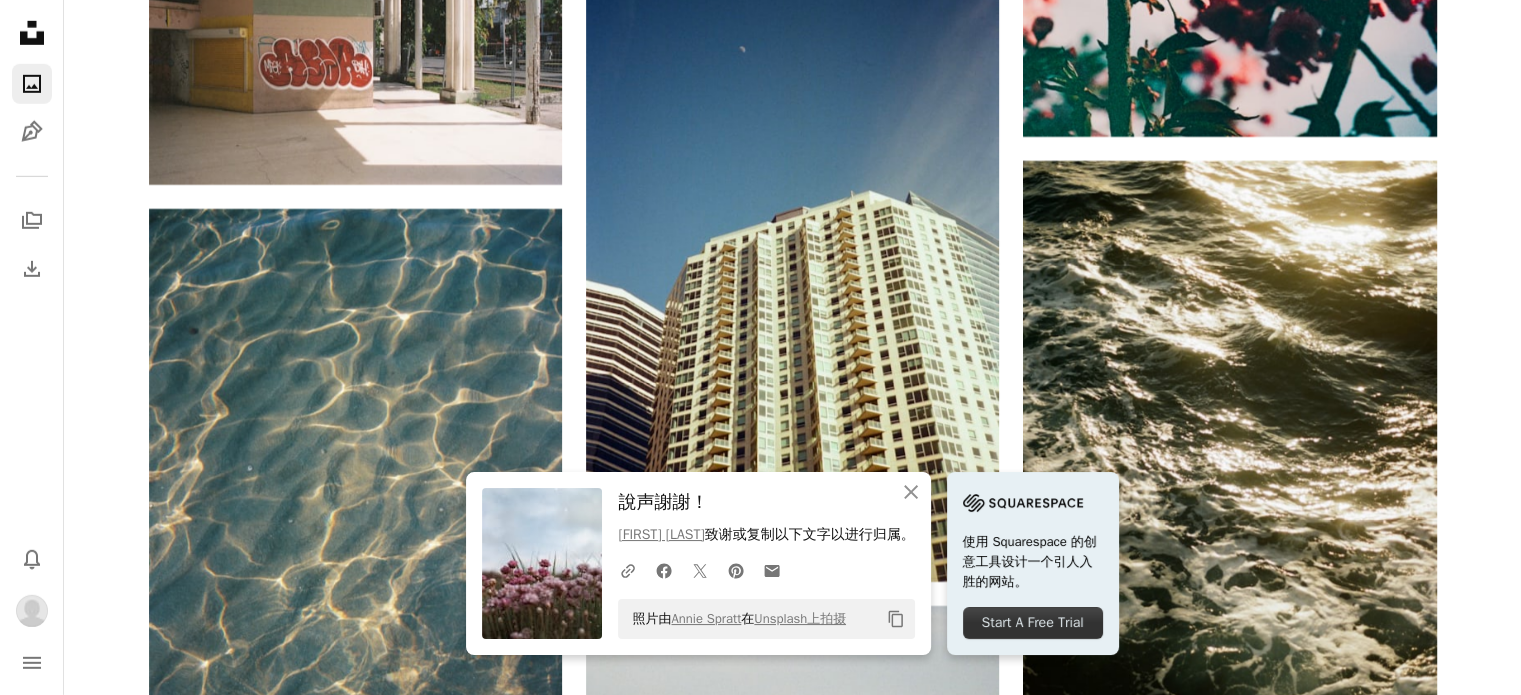 click on "–– ––– ––– ––– ––– ––– ––– –––– –––– ––– –– –– –– –– –––– –– 为您的下一个广告系列提供符合品牌和预算的图片 了解更多 A heart A plus sign [PERSON] [PERSON] 可供租用 A checkmark inside of a circle Arrow pointing down A heart A plus sign [PERSON] 可供租用 A checkmark inside of a circle Arrow pointing down A heart A plus sign [PERSON] 可供租用 A checkmark inside of a circle Arrow pointing down A heart A plus sign [PERSON] Arrow pointing down A heart A plus sign [PERSON] Arrow pointing down A heart A plus sign [PERSON] Arrow pointing down A heart A plus sign [PERSON] Arrow pointing down A heart A plus sign [PERSON] 可供租用 A checkmark inside of a circle Arrow pointing down A heart A plus sign [PERSON] 可供租用 A checkmark inside of a circle Arrow pointing down A heart A plus sign" at bounding box center (792, -19495) 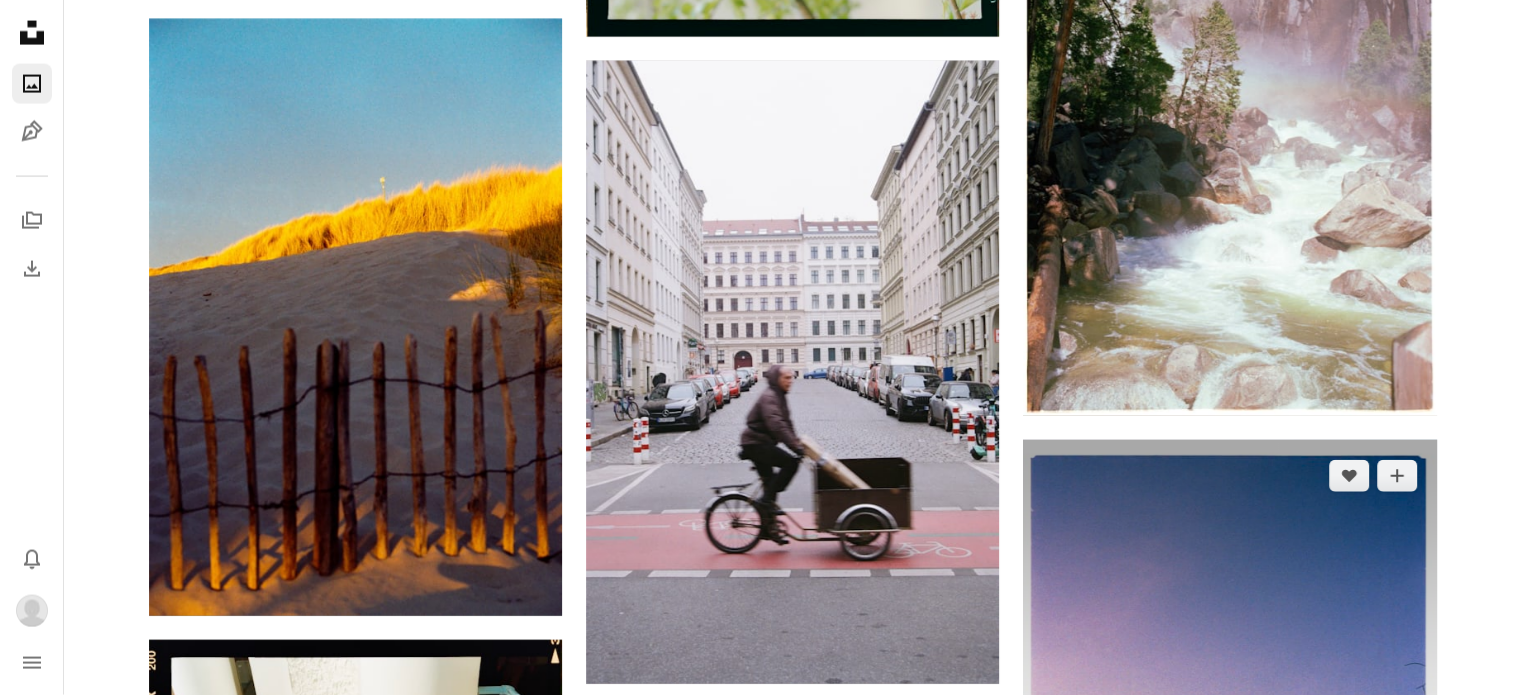 scroll, scrollTop: 65300, scrollLeft: 0, axis: vertical 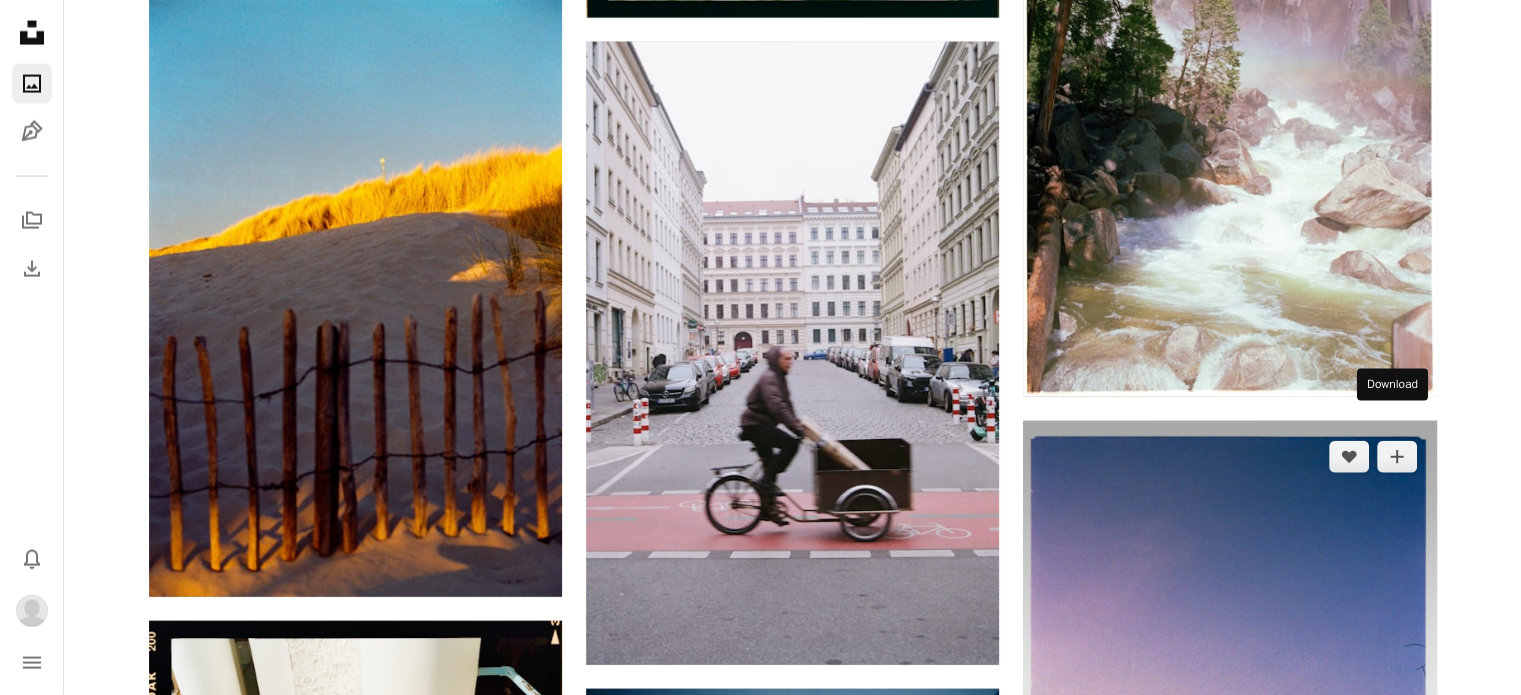 click on "Arrow pointing down" at bounding box center [1397, 983] 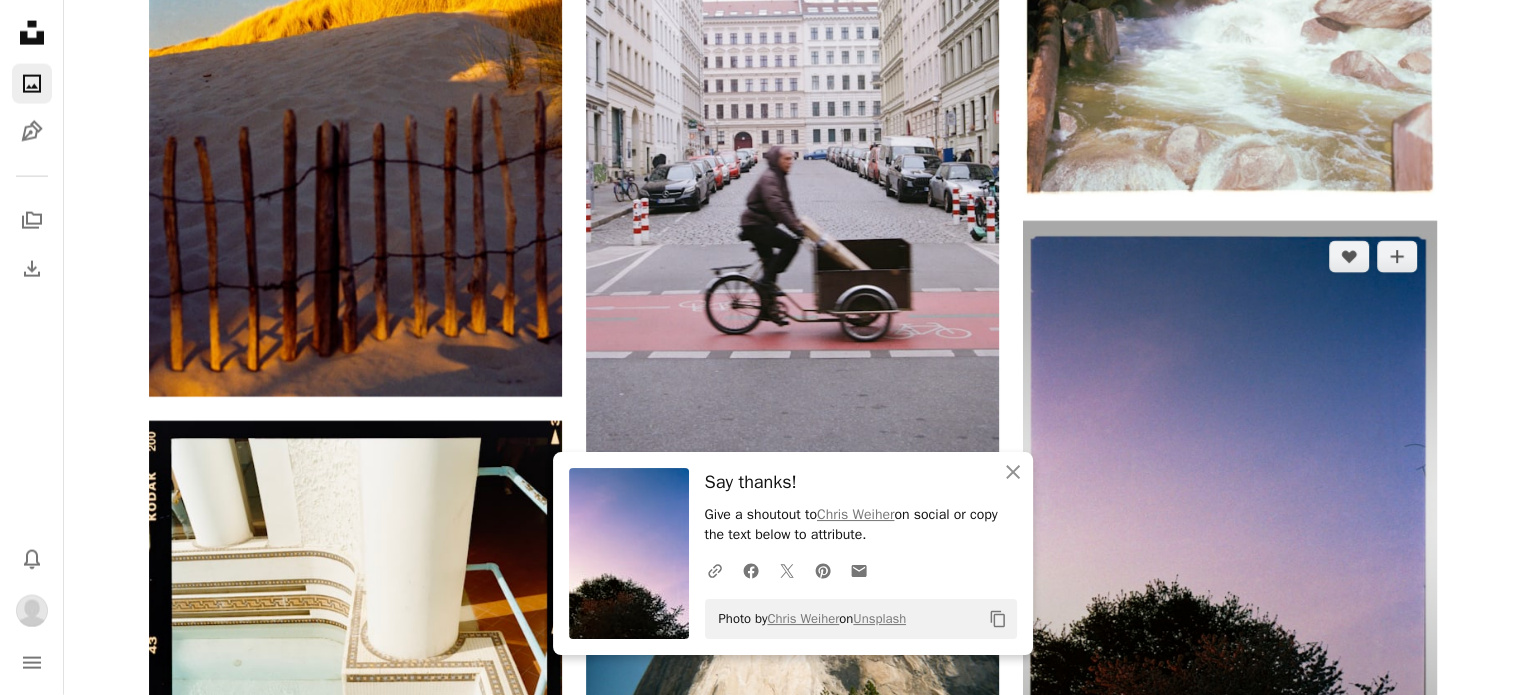 scroll, scrollTop: 65700, scrollLeft: 0, axis: vertical 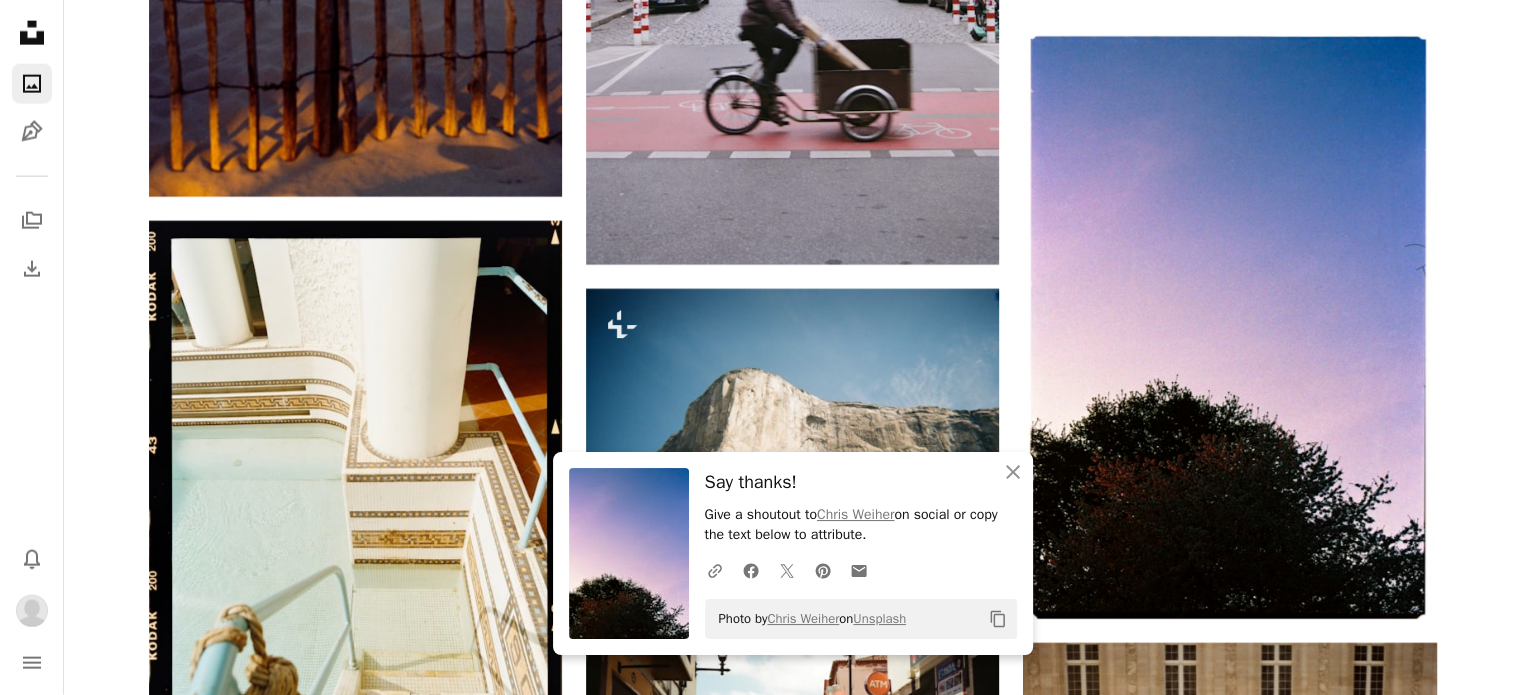 click on "–– ––– ––– ––– ––– ––– ––– –––– –––– ––– –– –– –– –– –––– –– On-brand and on budget images for your next campaign 了解更多 A heart A plus sign [FIRST] [LAST] 可供租用 A checkmark inside of a circle Arrow pointing down A heart A plus sign [FIRST] [LAST] 可供租用 A checkmark inside of a circle Arrow pointing down A heart A plus sign [FIRST] [LAST] 可供租用 A checkmark inside of a circle Arrow pointing down A heart A plus sign [FIRST] [LAST] Arrow pointing down A heart A plus sign [FIRST] [LAST] Arrow pointing down A heart A plus sign [FIRST] [LAST] Arrow pointing down A heart A plus sign [FIRST] [LAST] Arrow pointing down A heart A plus sign [FIRST] [LAST] 可供租用 A checkmark inside of a circle Arrow pointing down A heart A plus sign [FIRST] [LAST] 可供租用 A checkmark inside of a circle Arrow pointing down A heart A plus sign 了解更多" at bounding box center [792, -30812] 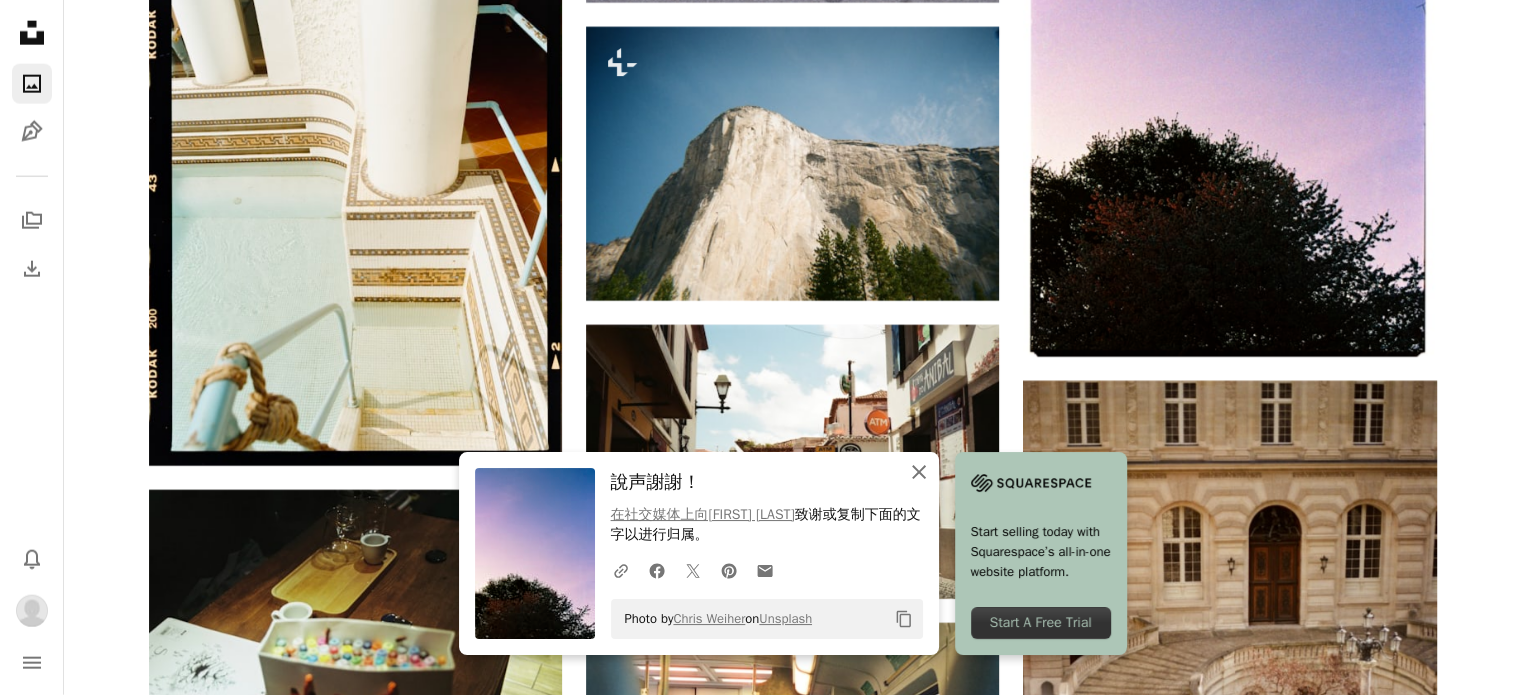 scroll, scrollTop: 66000, scrollLeft: 0, axis: vertical 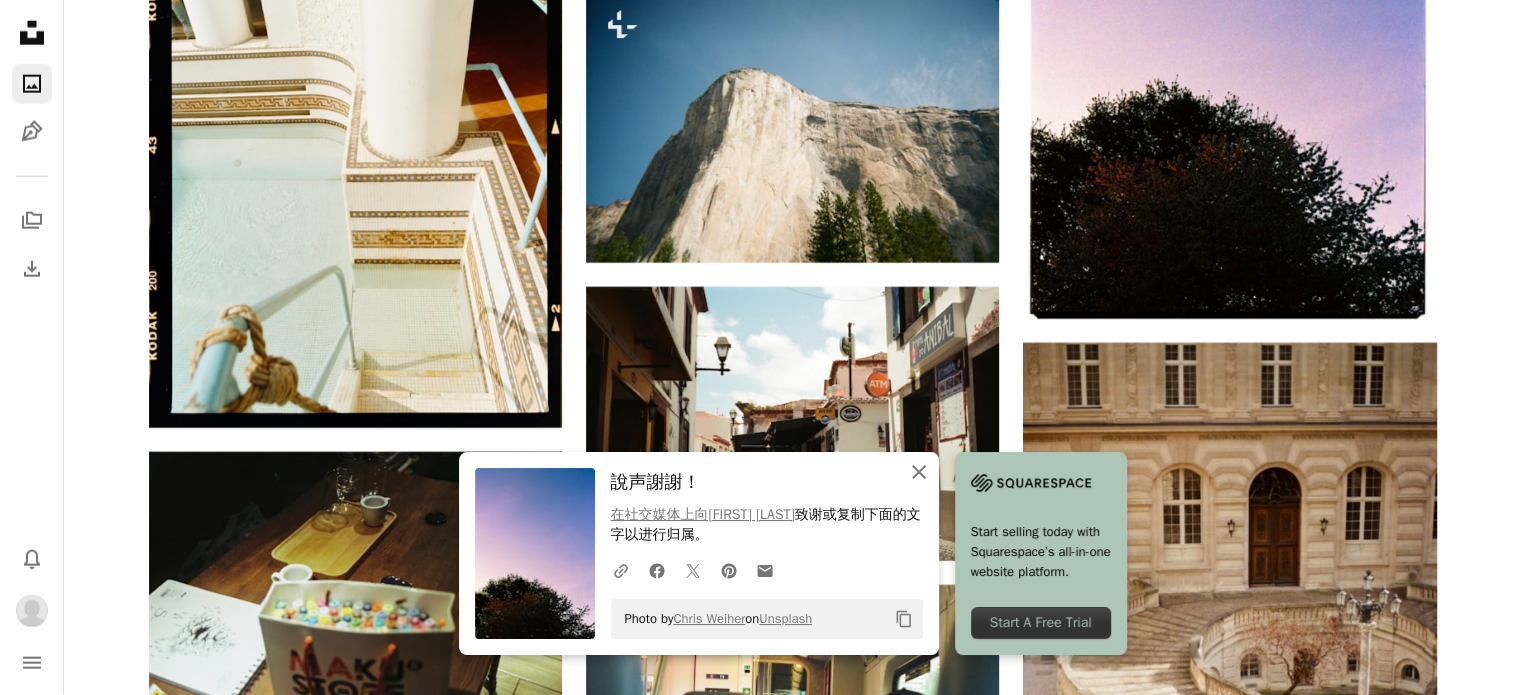 click on "An X shape" 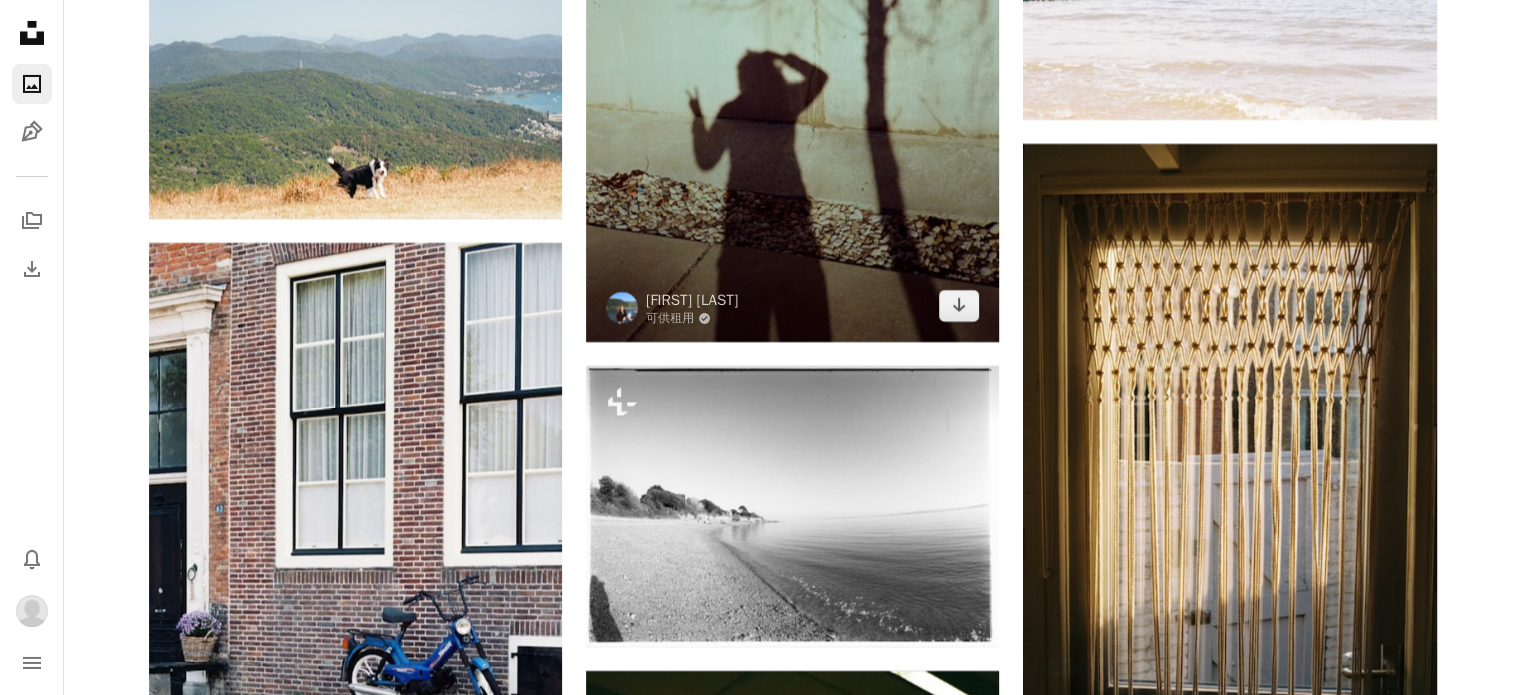 scroll, scrollTop: 68100, scrollLeft: 0, axis: vertical 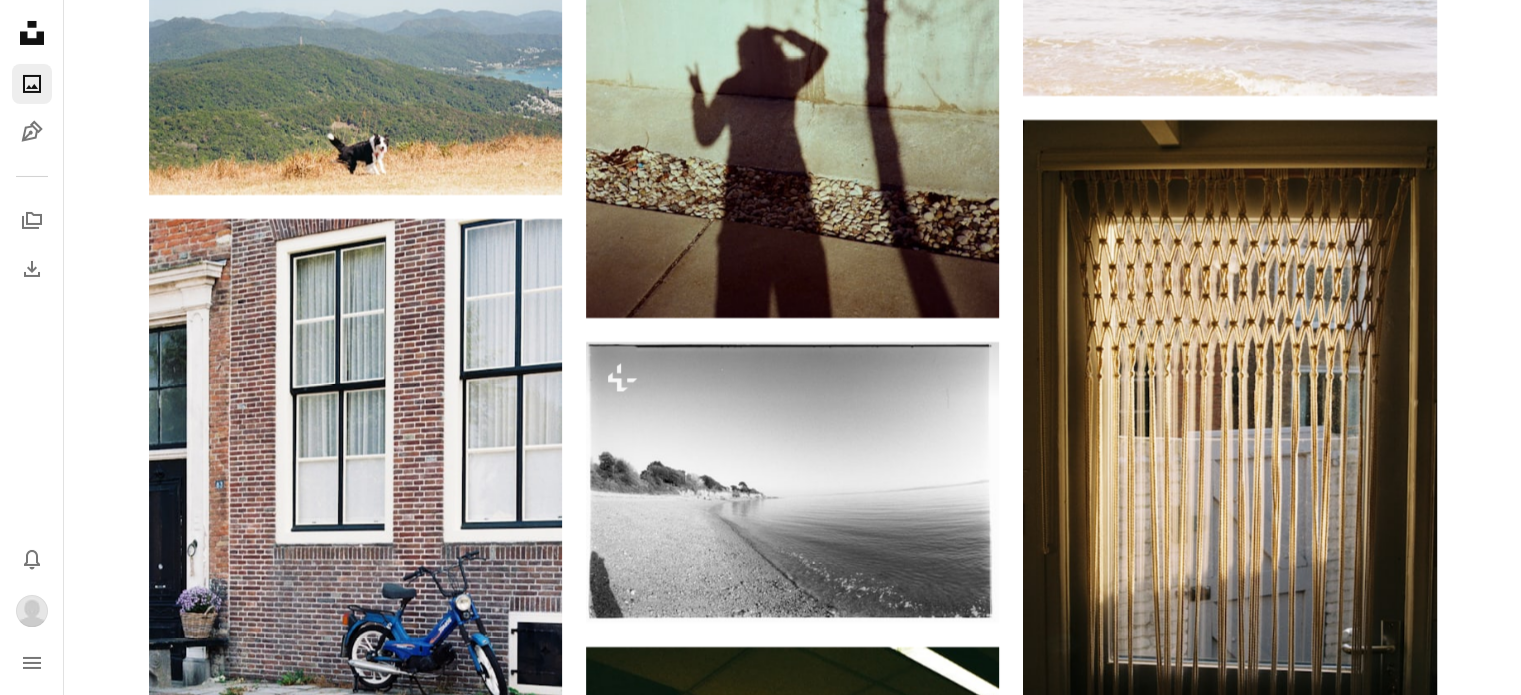 click on "–– ––– ––– ––– ––– ––– ––– –––– –––– ––– –– –– –– –– –––– –– On-brand and on budget images for your next campaign 了解更多 A heart A plus sign [FIRST] [LAST] 可供租用 A checkmark inside of a circle Arrow pointing down A heart A plus sign [FIRST] [LAST] 可供租用 A checkmark inside of a circle Arrow pointing down A heart A plus sign [FIRST] [LAST] 可供租用 A checkmark inside of a circle Arrow pointing down A heart A plus sign [FIRST] [LAST] Arrow pointing down A heart A plus sign [FIRST] [LAST] Arrow pointing down A heart A plus sign [FIRST] [LAST] Arrow pointing down A heart A plus sign [FIRST] [LAST] Arrow pointing down A heart A plus sign [FIRST] [LAST] 可供租用 A checkmark inside of a circle Arrow pointing down A heart A plus sign [FIRST] [LAST] 可供租用 A checkmark inside of a circle Arrow pointing down A heart A plus sign 了解更多" at bounding box center (792, -31329) 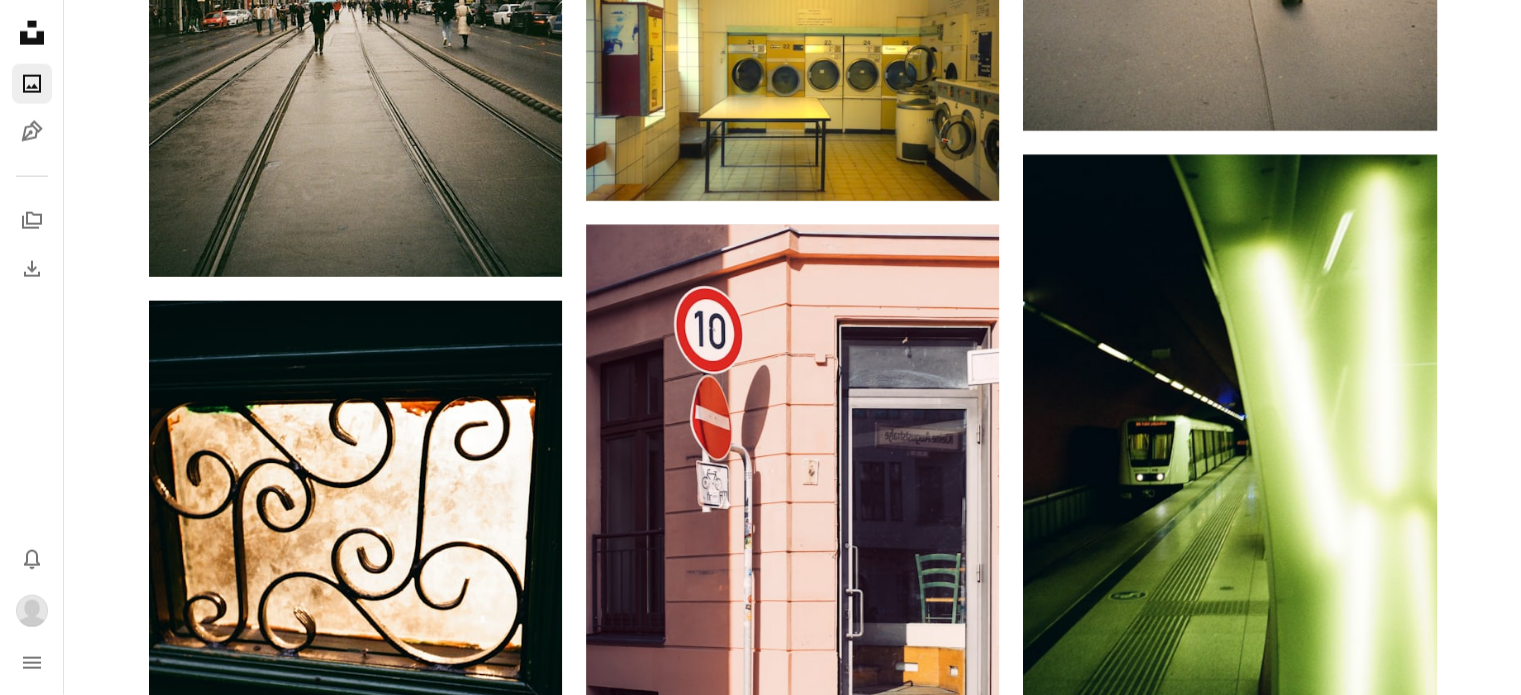 scroll, scrollTop: 80900, scrollLeft: 0, axis: vertical 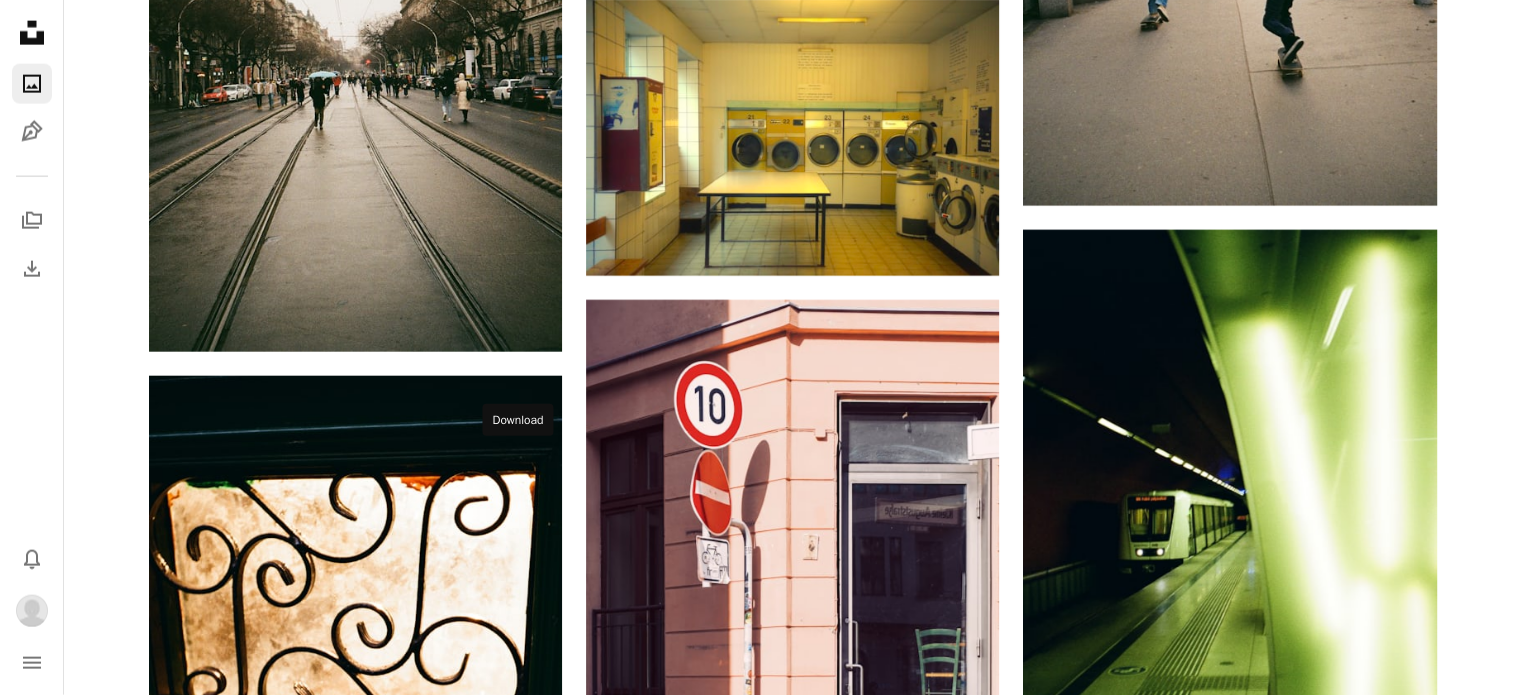 click 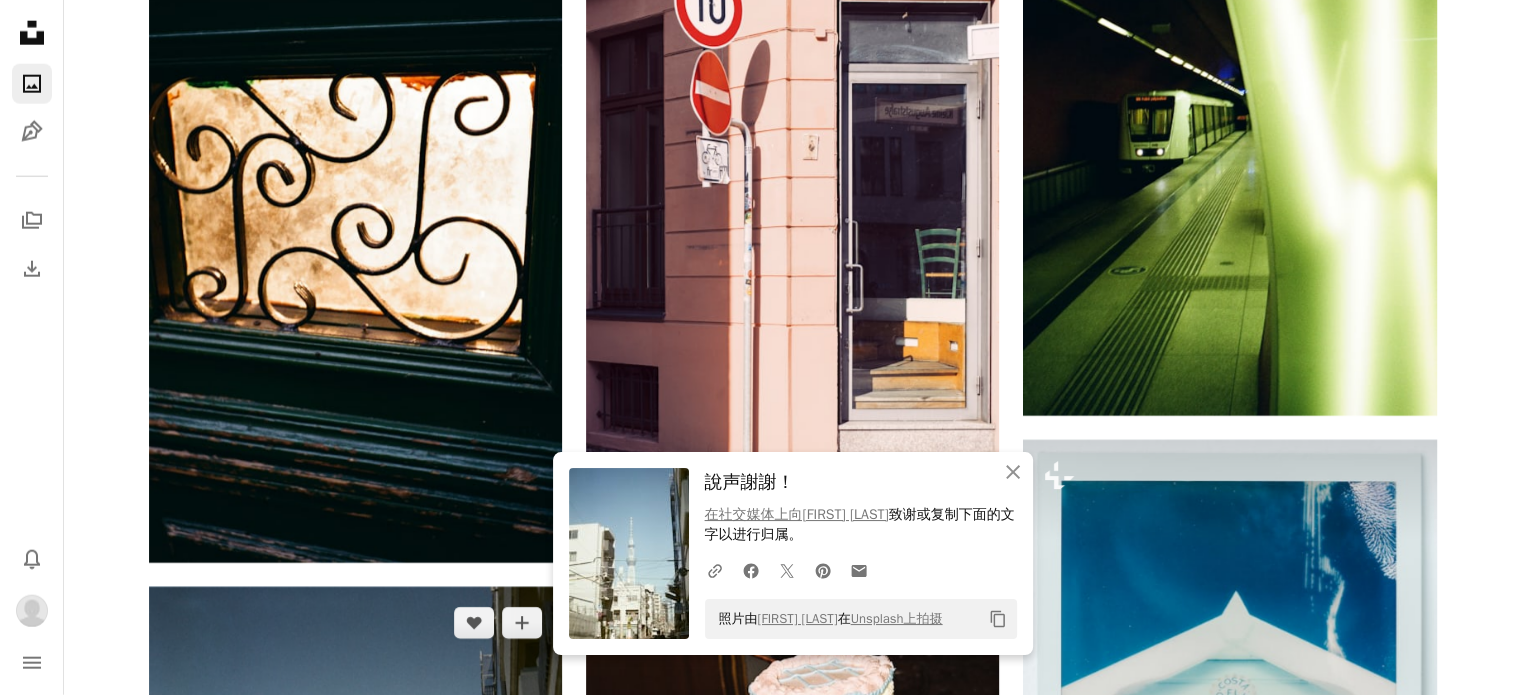 scroll, scrollTop: 81700, scrollLeft: 0, axis: vertical 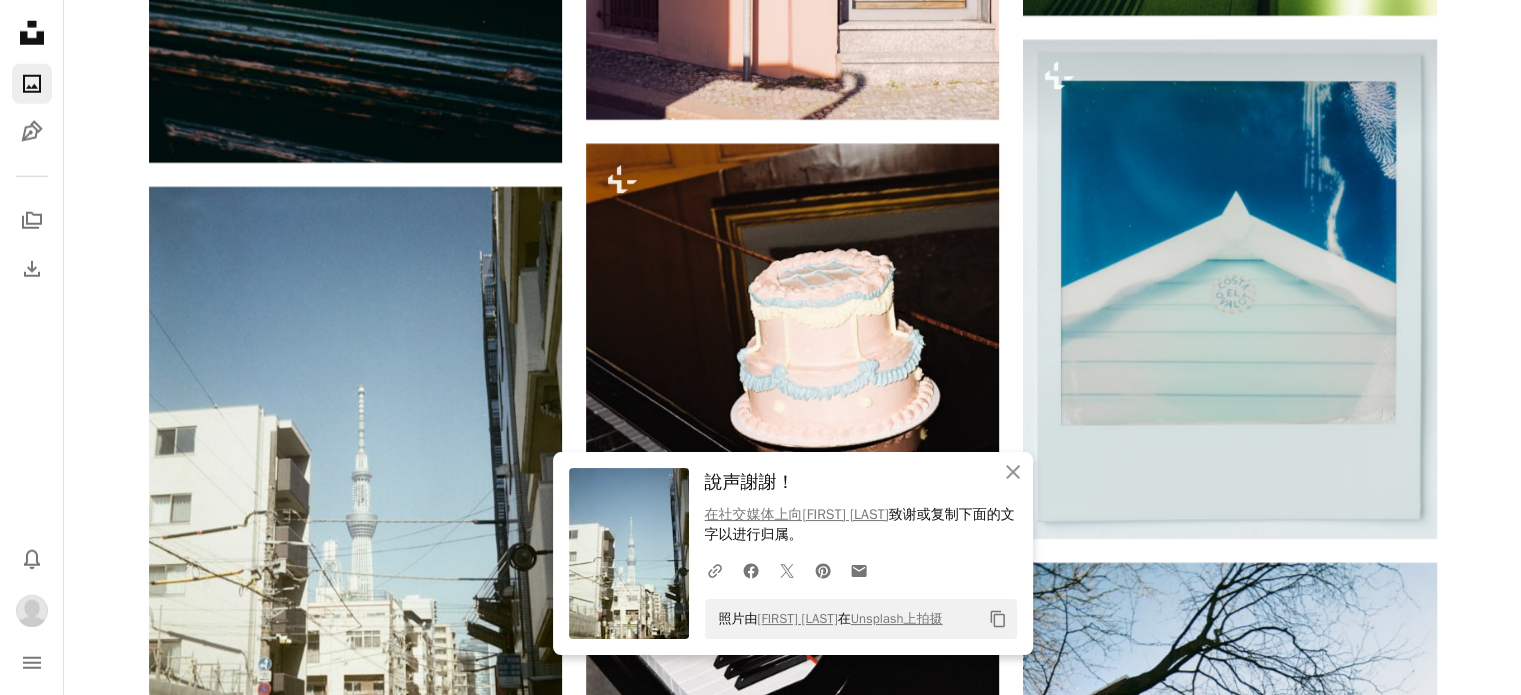 click on "–– ––– ––– ––– ––– ––– ––– –––– –––– ––– –– –– –– –– –––– –– 为您的下一个广告系列提供符合品牌和预算的图片 了解更多 A heart A plus sign [PERSON] [PERSON] 可供租用 A checkmark inside of a circle Arrow pointing down A heart A plus sign [PERSON] 可供租用 A checkmark inside of a circle Arrow pointing down A heart A plus sign [PERSON] 可供租用 A checkmark inside of a circle Arrow pointing down A heart A plus sign [PERSON] Arrow pointing down A heart A plus sign [PERSON] Arrow pointing down A heart A plus sign [PERSON] Arrow pointing down A heart A plus sign [PERSON] Arrow pointing down A heart A plus sign [PERSON] 可供租用 A checkmark inside of a circle Arrow pointing down A heart A plus sign [PERSON] 可供租用 A checkmark inside of a circle Arrow pointing down A heart A plus sign" at bounding box center [792, -38398] 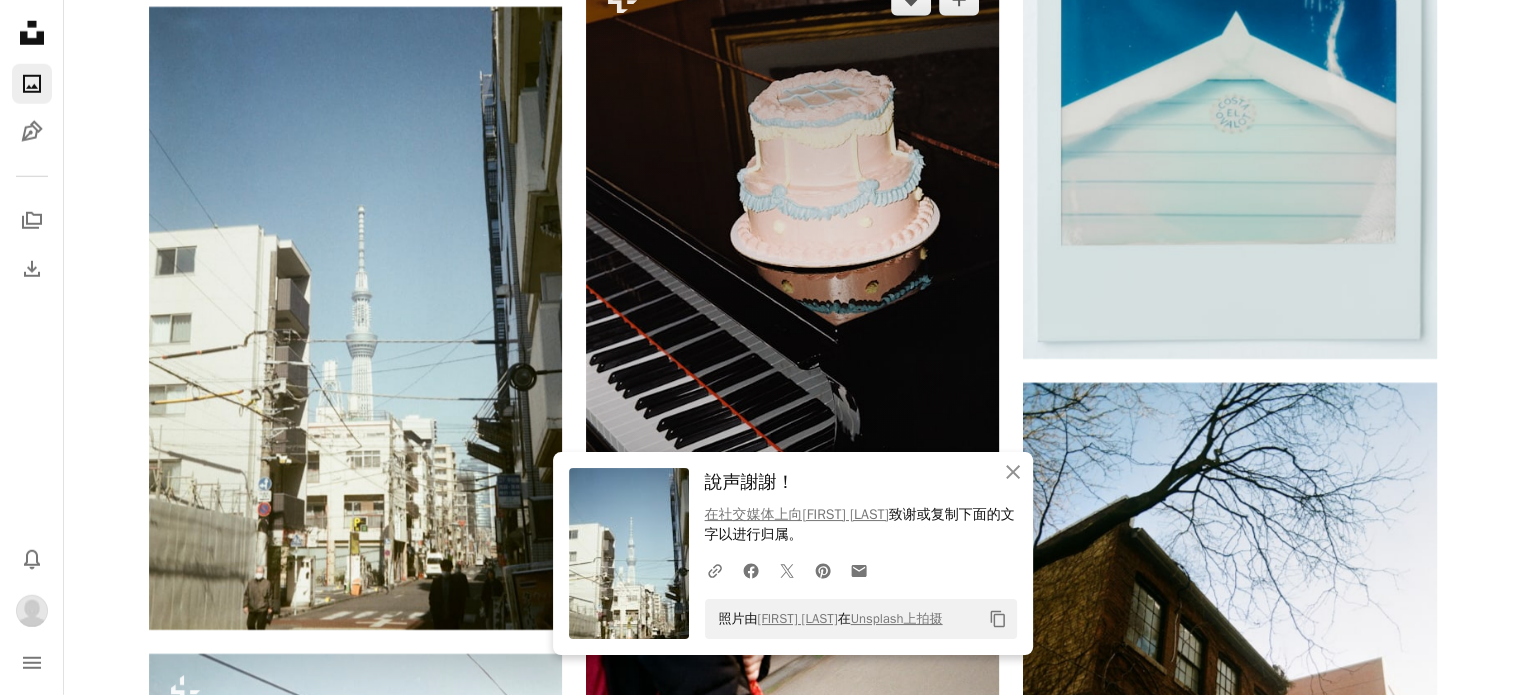 scroll, scrollTop: 81900, scrollLeft: 0, axis: vertical 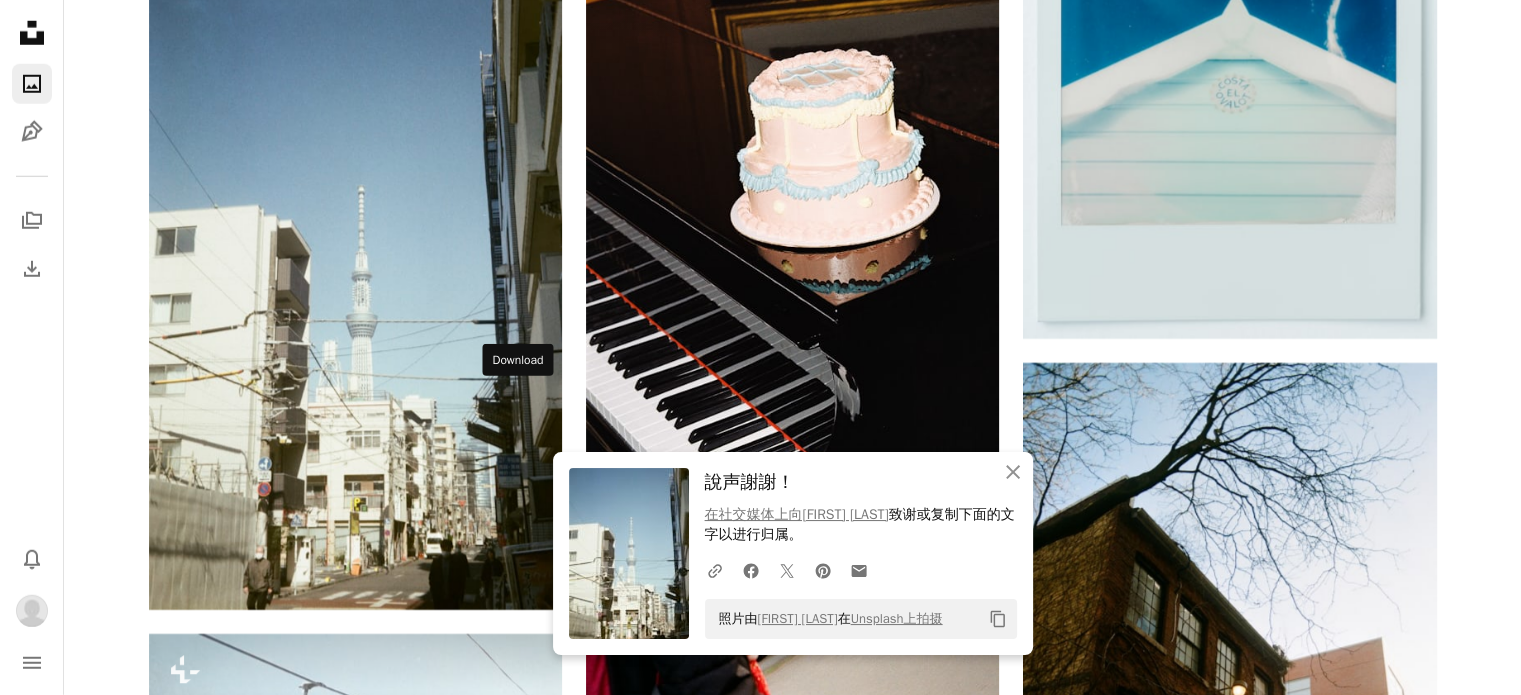 click 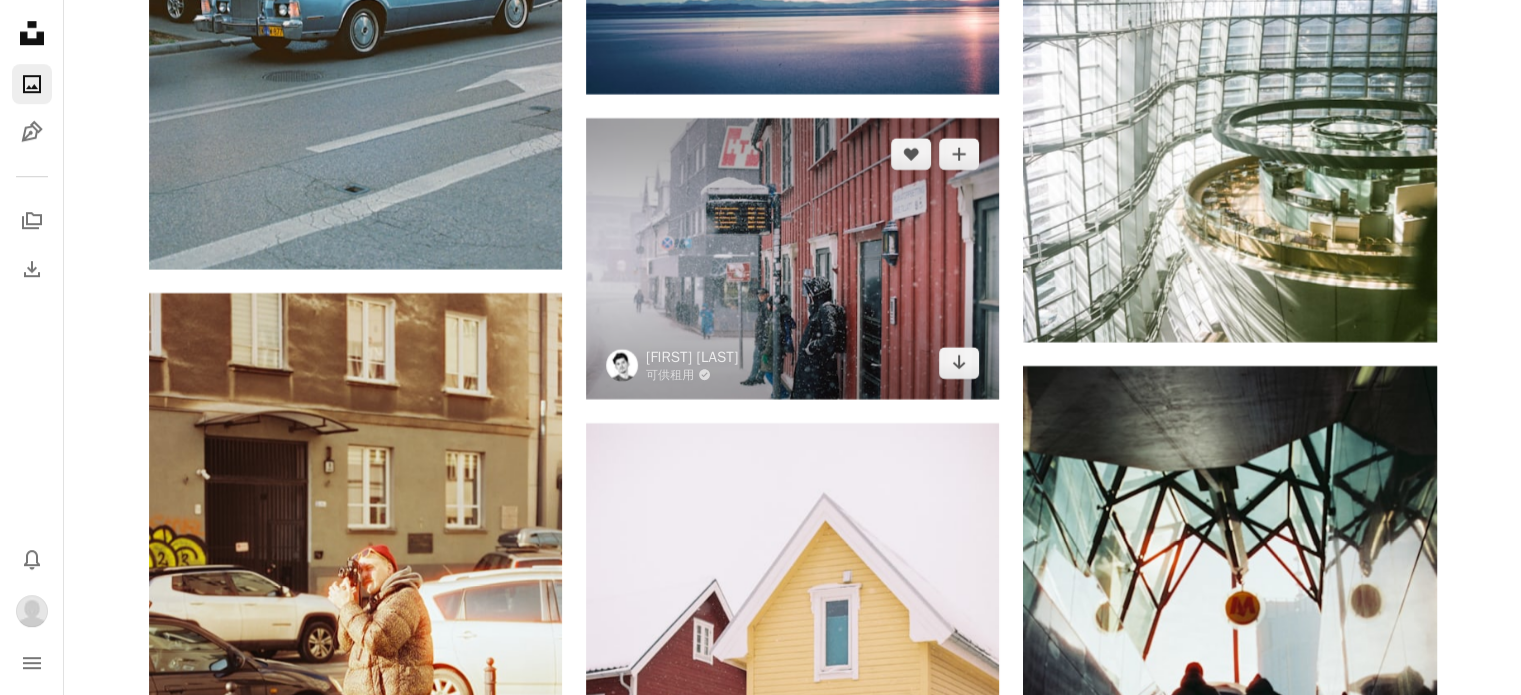 scroll, scrollTop: 85200, scrollLeft: 0, axis: vertical 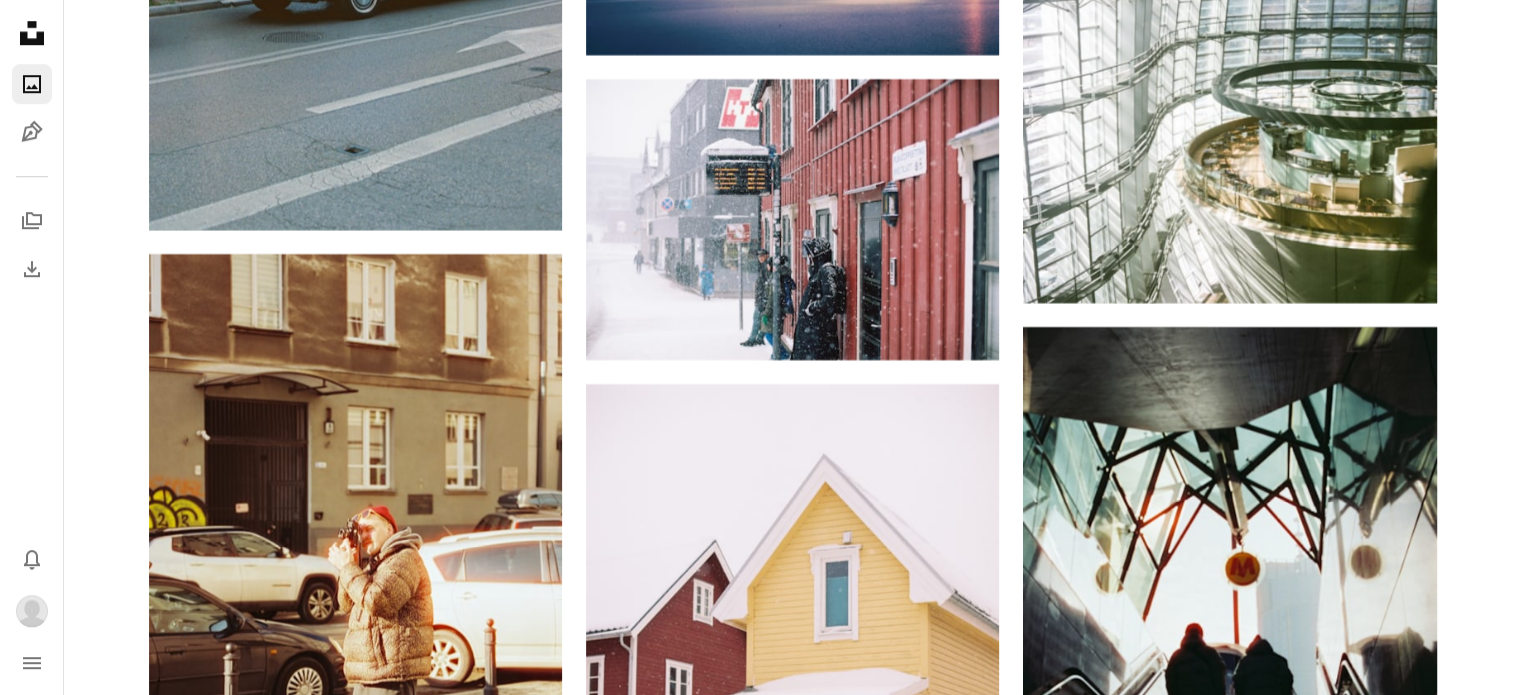 click on "–– ––– ––– ––– ––– ––– ––– –––– –––– ––– –– –– –– –– –––– –– On-brand and on budget images for your next campaign 了解更多 A heart A plus sign [FIRST] [LAST] 可供租用 A checkmark inside of a circle Arrow pointing down A heart A plus sign [FIRST] [LAST] 可供租用 A checkmark inside of a circle Arrow pointing down A heart A plus sign [FIRST] [LAST] 可供租用 A checkmark inside of a circle Arrow pointing down A heart A plus sign [FIRST] [LAST] Arrow pointing down A heart A plus sign [FIRST] [LAST] Arrow pointing down A heart A plus sign [FIRST] [LAST] Arrow pointing down A heart A plus sign [FIRST] [LAST] Arrow pointing down A heart A plus sign [FIRST] [LAST] 可供租用 A checkmark inside of a circle Arrow pointing down A heart A plus sign [FIRST] [LAST] 可供租用 A checkmark inside of a circle Arrow pointing down A heart A plus sign 了解更多 [FIRST] [LAST]" at bounding box center [792, -40139] 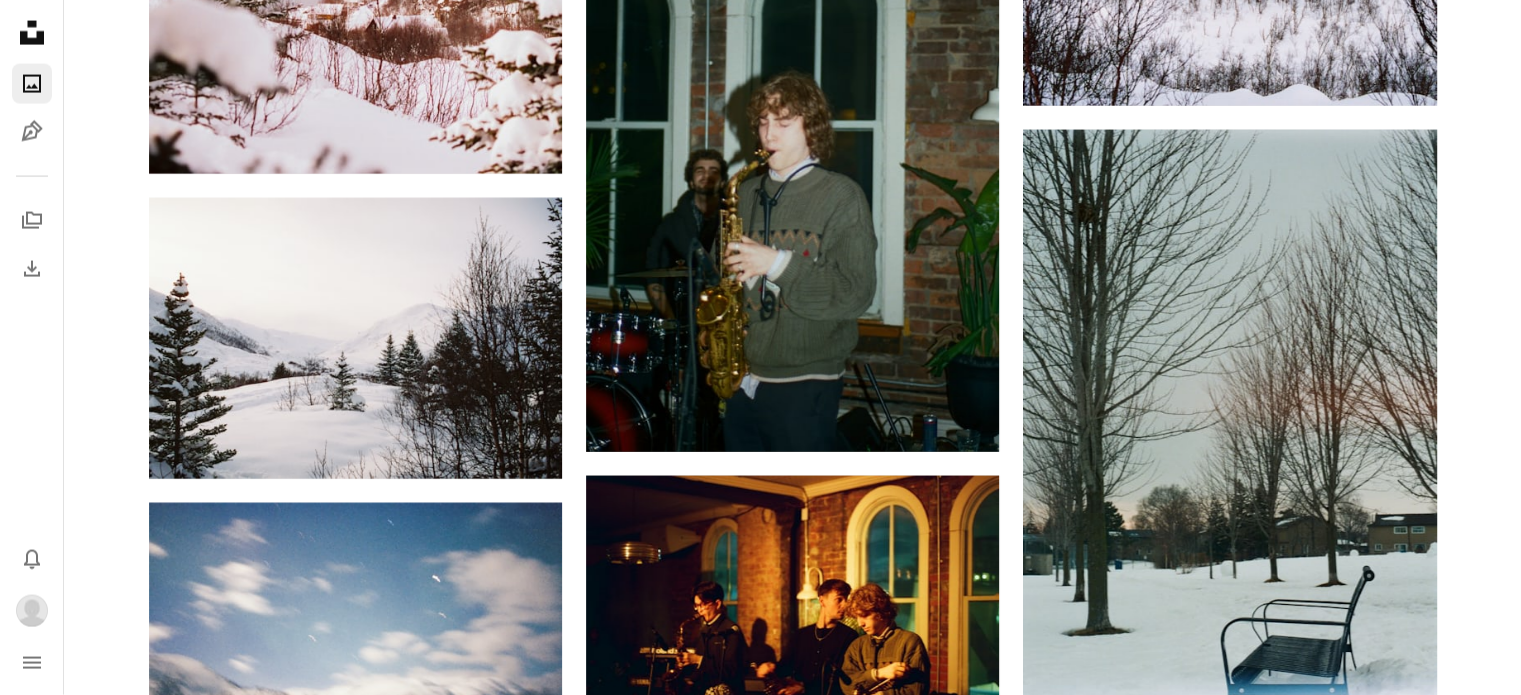 scroll, scrollTop: 95700, scrollLeft: 0, axis: vertical 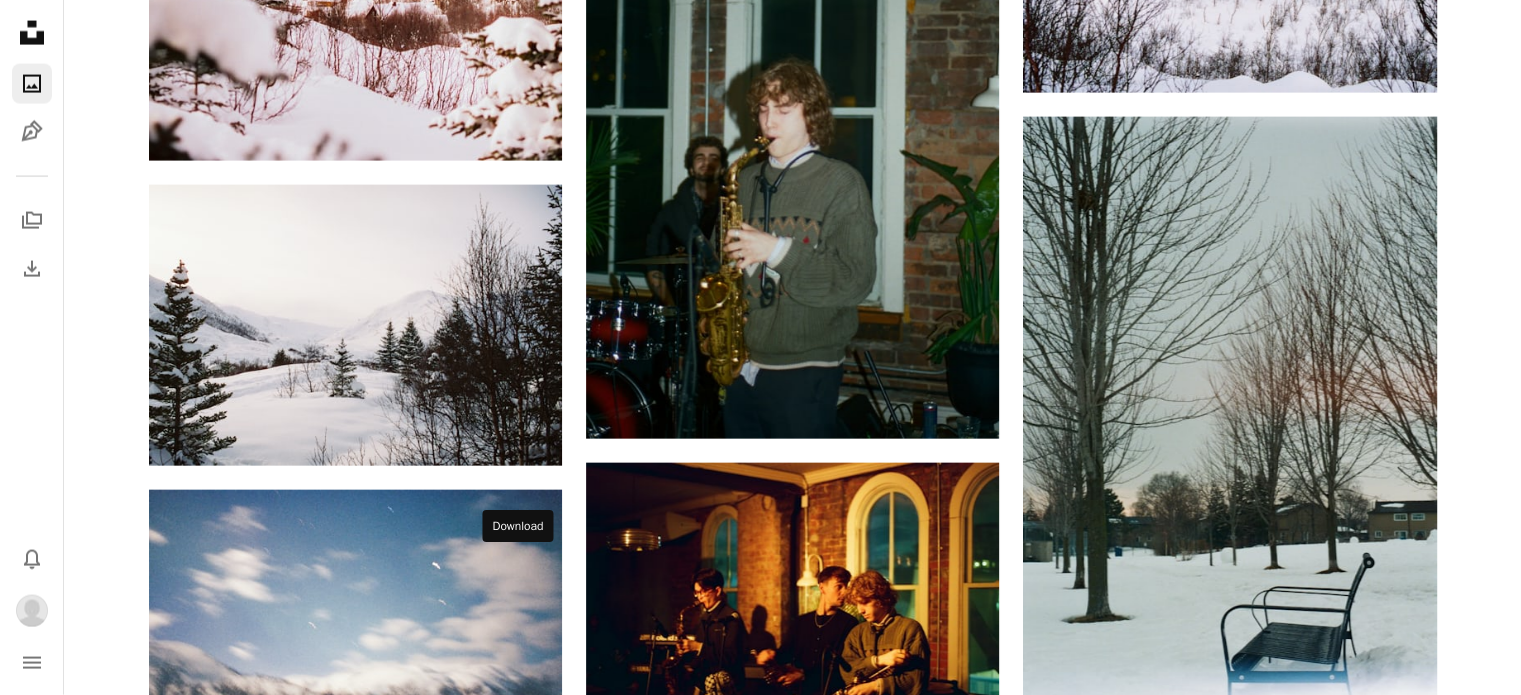 click on "Arrow pointing down" 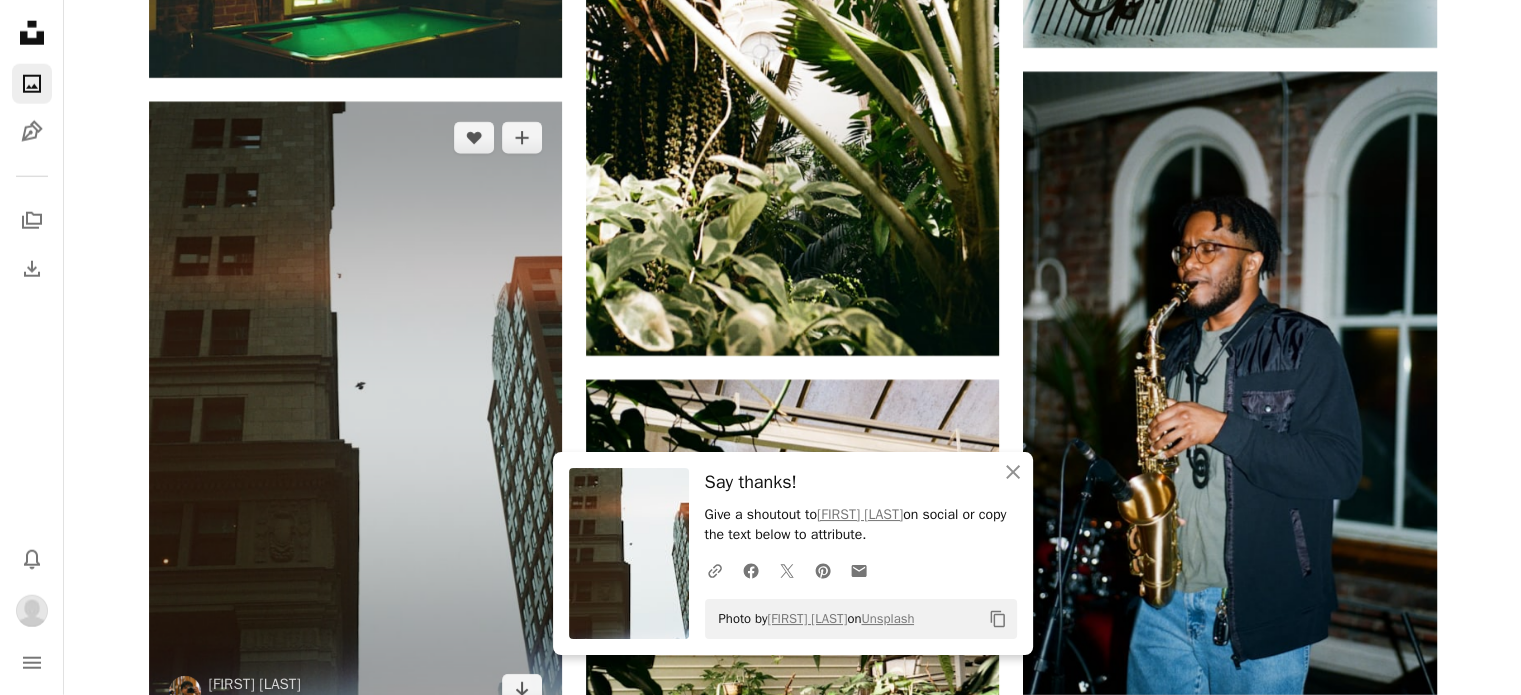 scroll, scrollTop: 96700, scrollLeft: 0, axis: vertical 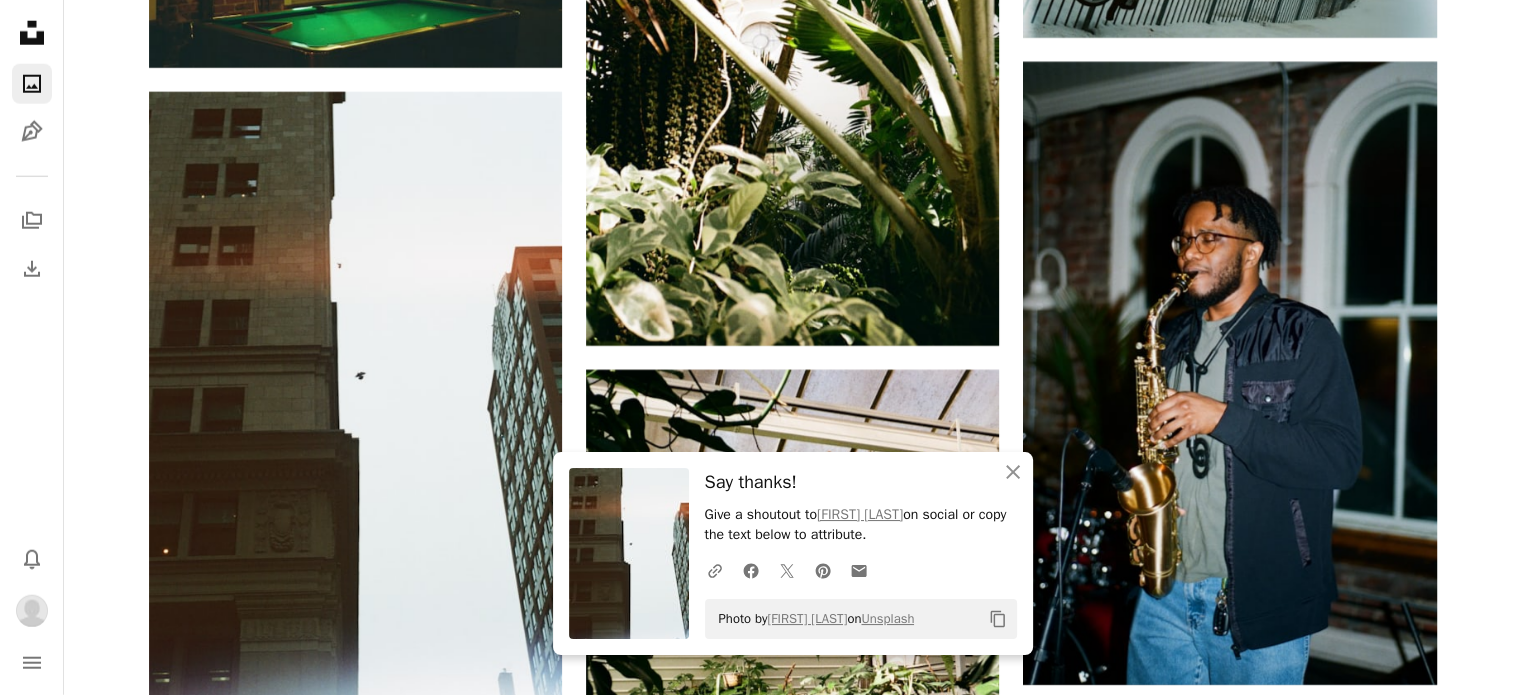 click on "–– ––– ––– ––– ––– ––– ––– –––– –––– ––– –– –– –– –– –––– –– On-brand and on budget images for your next campaign 了解更多 A heart A plus sign [FIRST] [LAST] 可供租用 A checkmark inside of a circle Arrow pointing down A heart A plus sign [FIRST] [LAST] 可供租用 A checkmark inside of a circle Arrow pointing down A heart A plus sign [FIRST] [LAST] 可供租用 A checkmark inside of a circle Arrow pointing down A heart A plus sign [FIRST] [LAST] Arrow pointing down A heart A plus sign [FIRST] [LAST] Arrow pointing down A heart A plus sign [FIRST] [LAST] Arrow pointing down A heart A plus sign [FIRST] [LAST] Arrow pointing down A heart A plus sign [FIRST] [LAST] 可供租用 A checkmark inside of a circle Arrow pointing down A heart A plus sign [FIRST] [LAST] 可供租用 A checkmark inside of a circle Arrow pointing down A heart A plus sign 了解更多 [FIRST] [LAST]" at bounding box center [792, -46488] 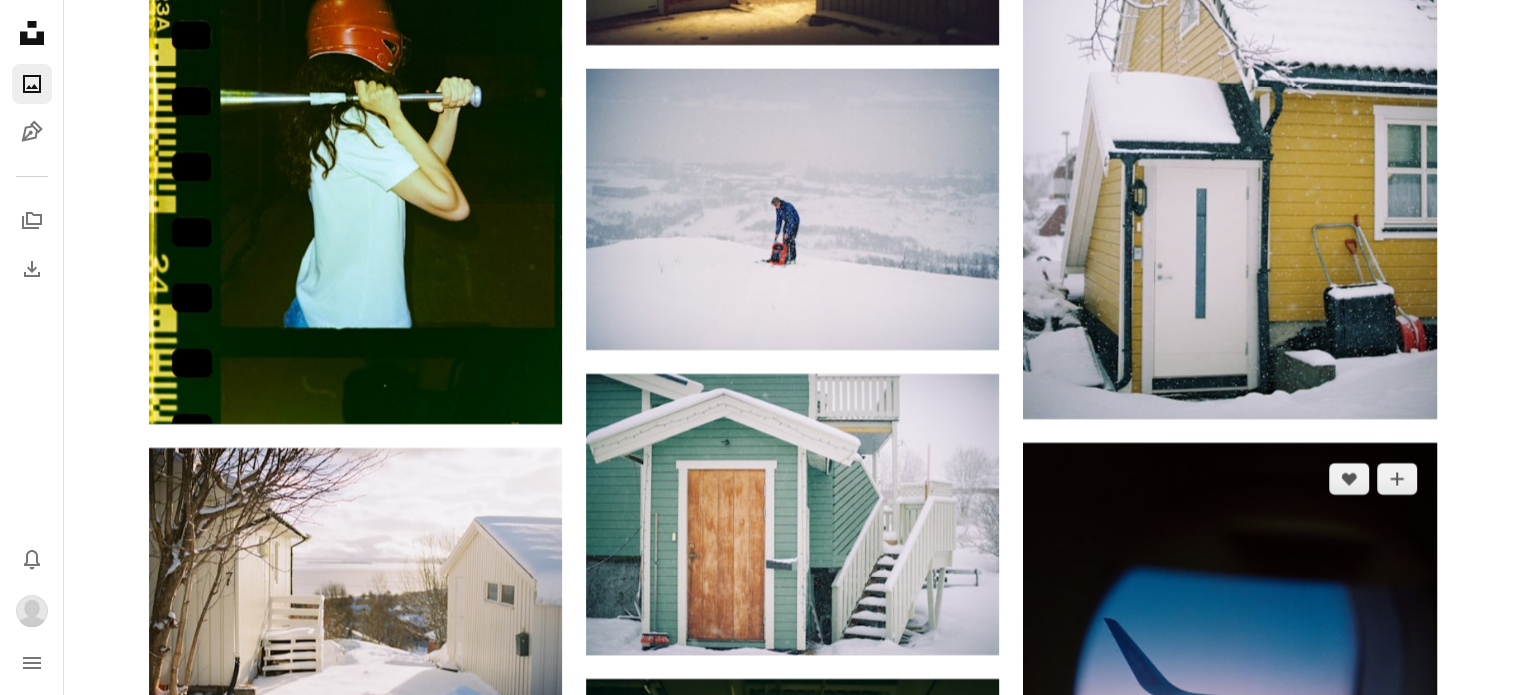 scroll, scrollTop: 98800, scrollLeft: 0, axis: vertical 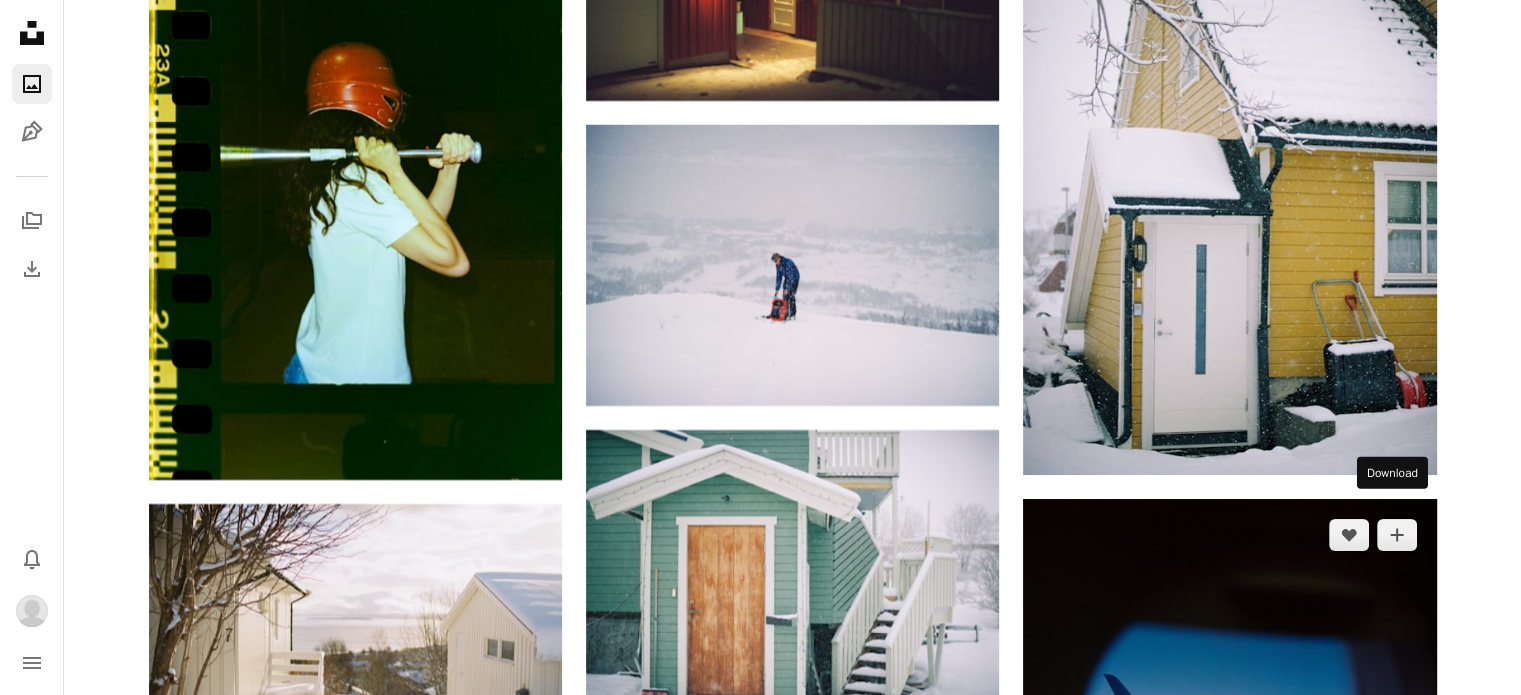 click on "Arrow pointing down" 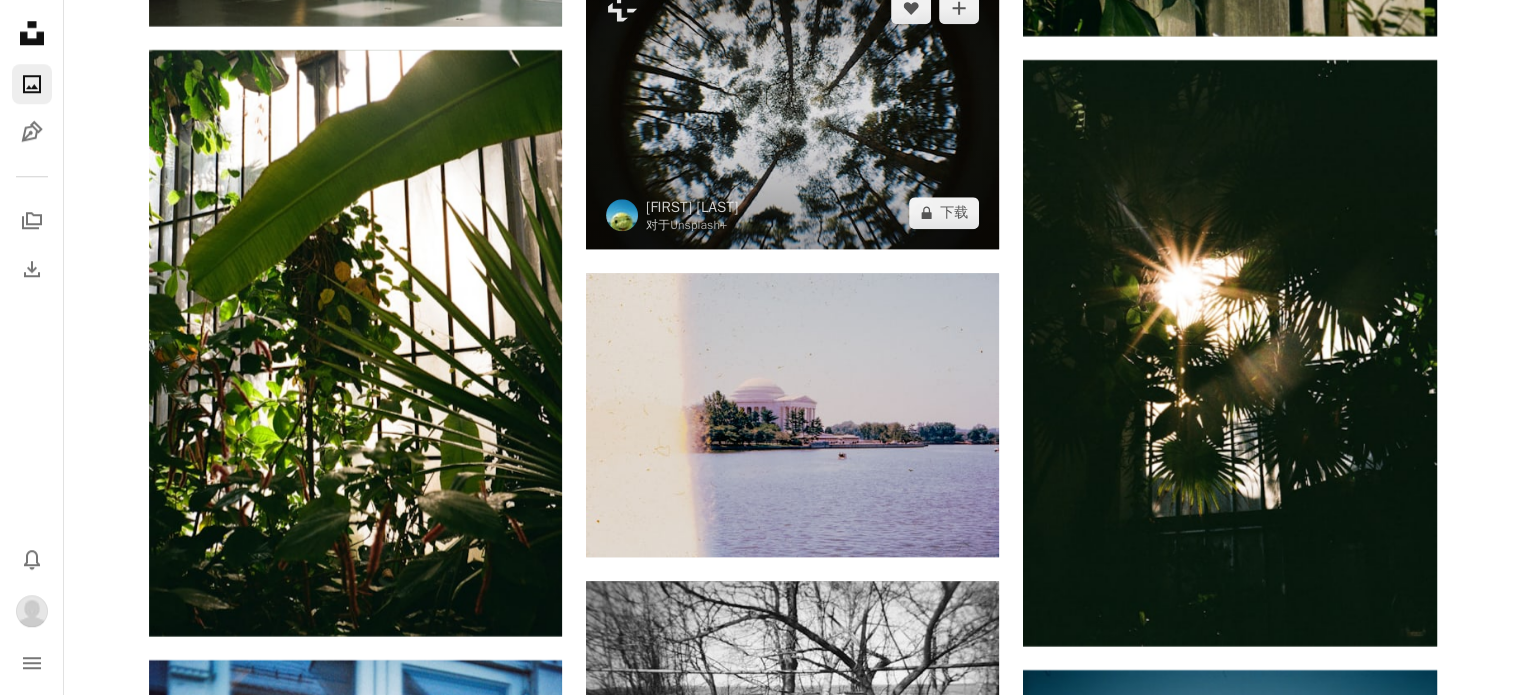 scroll, scrollTop: 101300, scrollLeft: 0, axis: vertical 